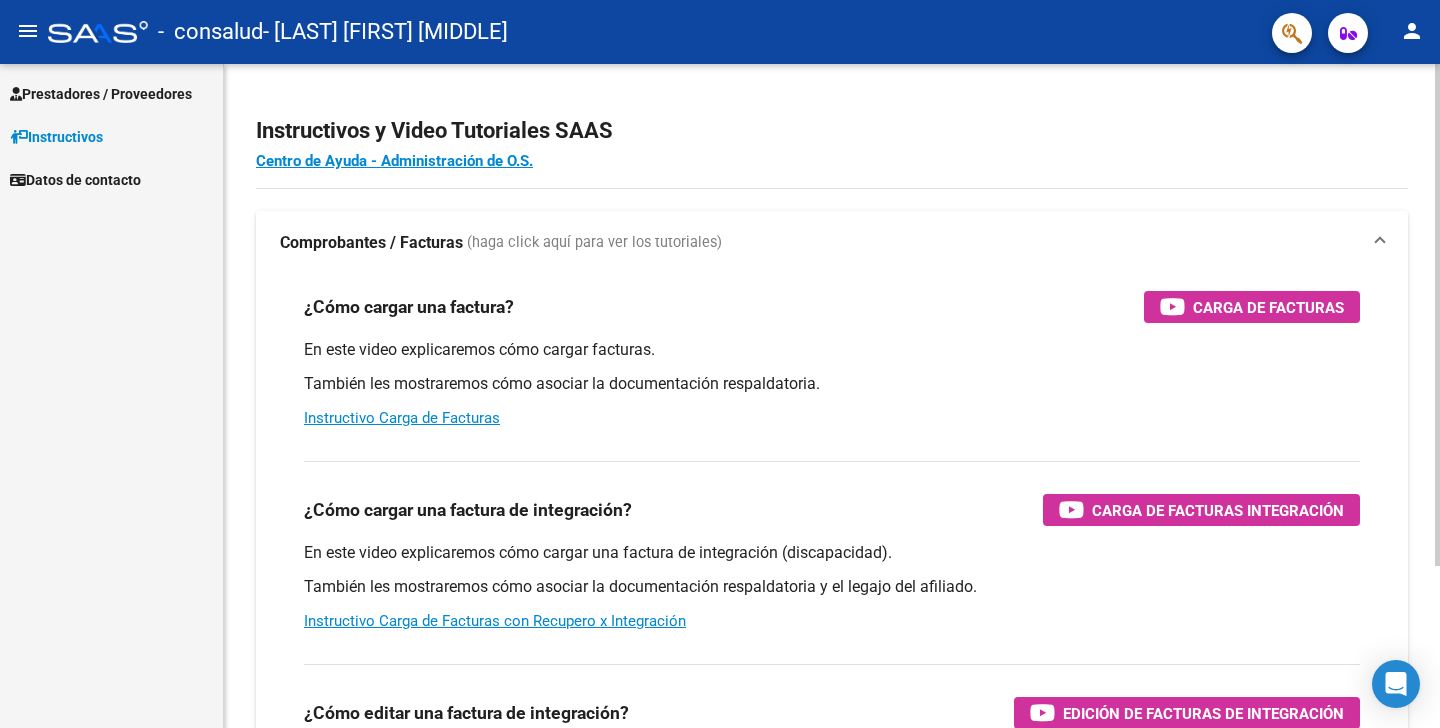 scroll, scrollTop: 0, scrollLeft: 0, axis: both 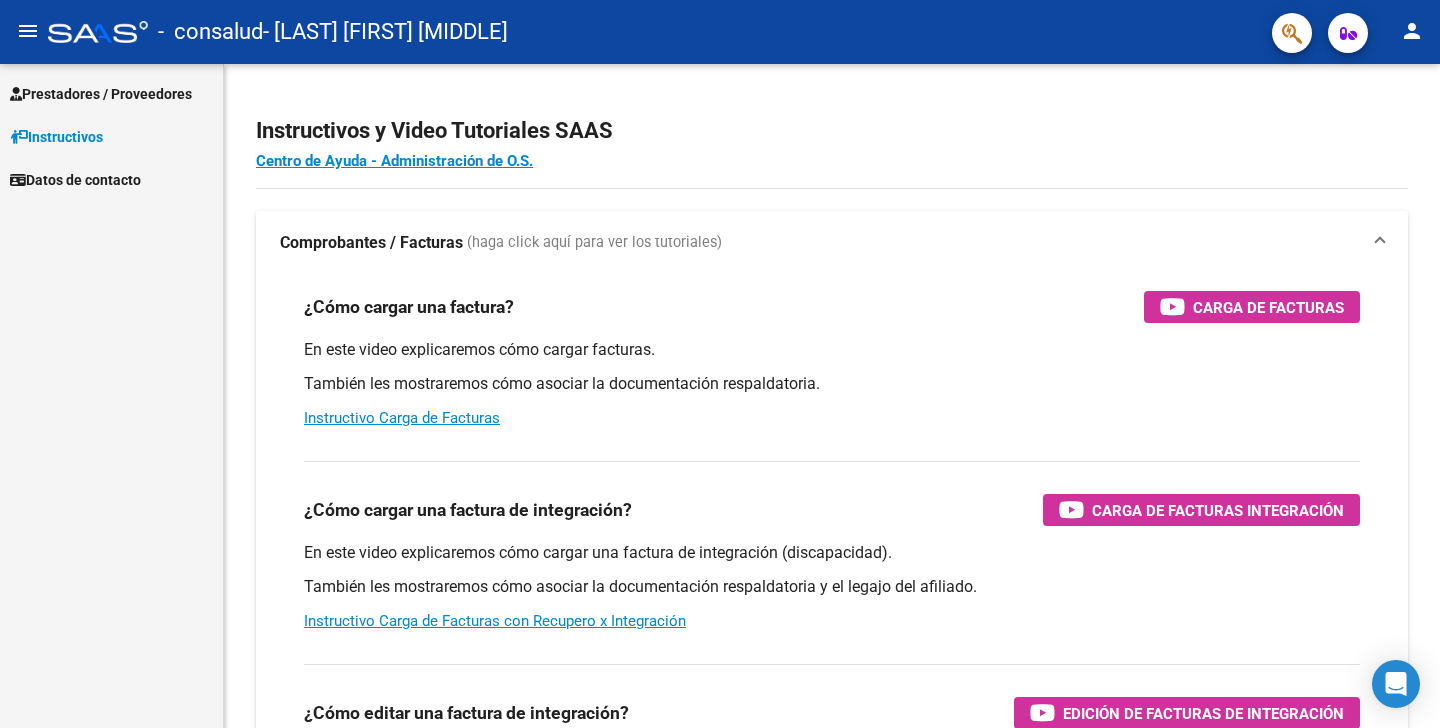click on "Prestadores / Proveedores" at bounding box center [101, 94] 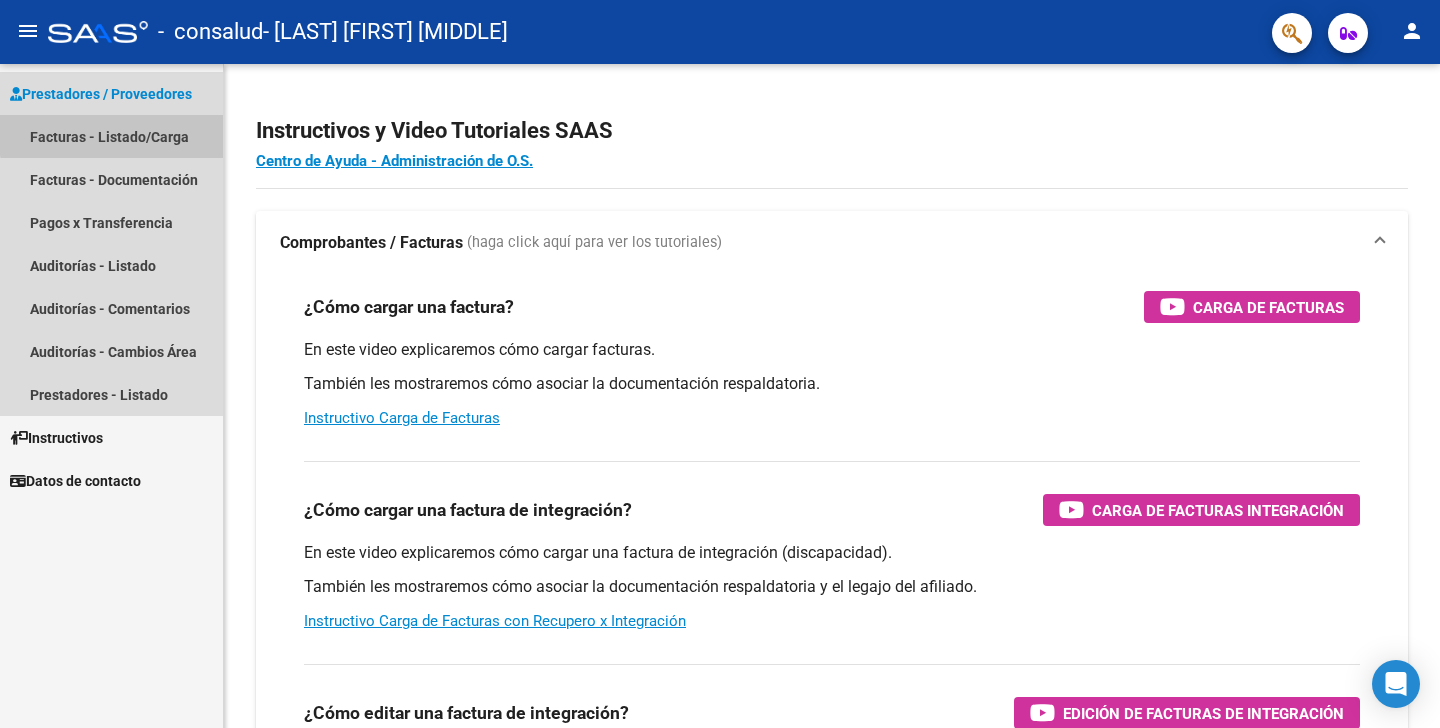click on "Facturas - Listado/Carga" at bounding box center (111, 136) 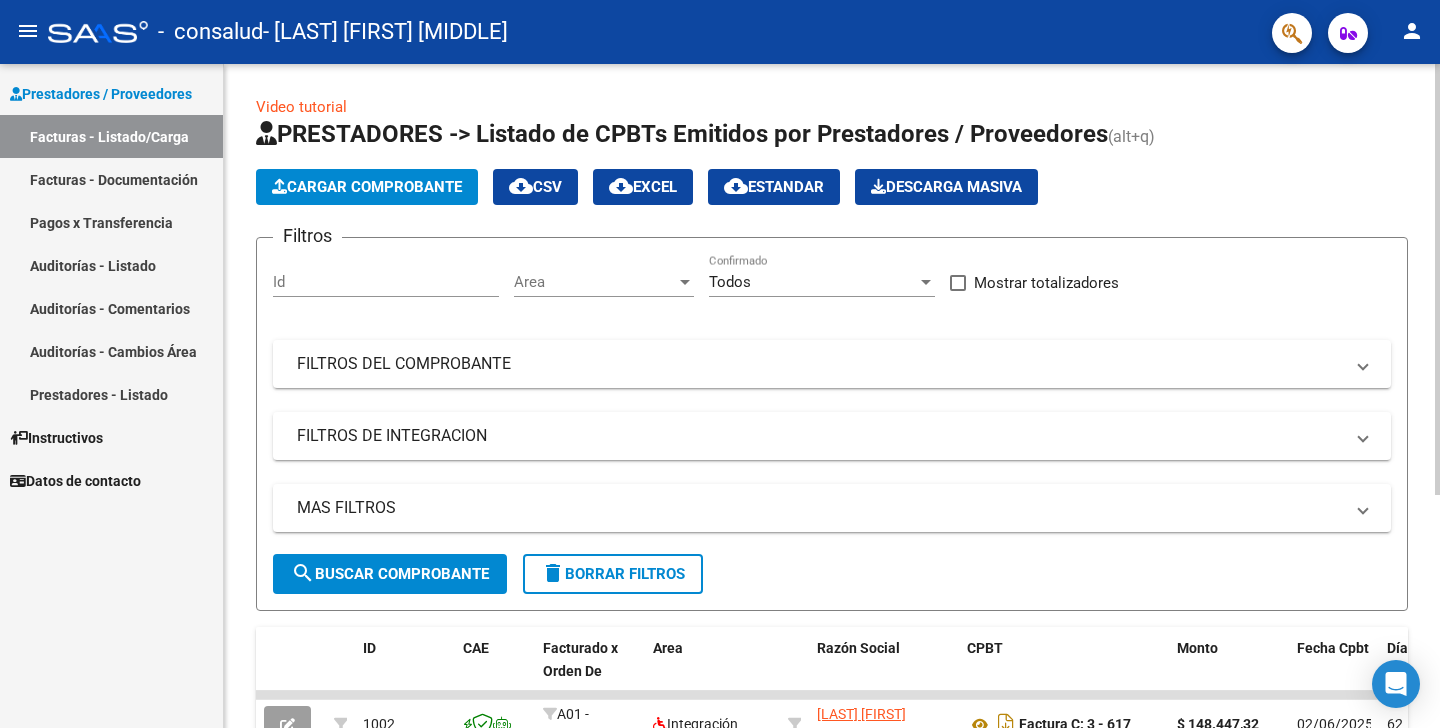 click on "Cargar Comprobante" 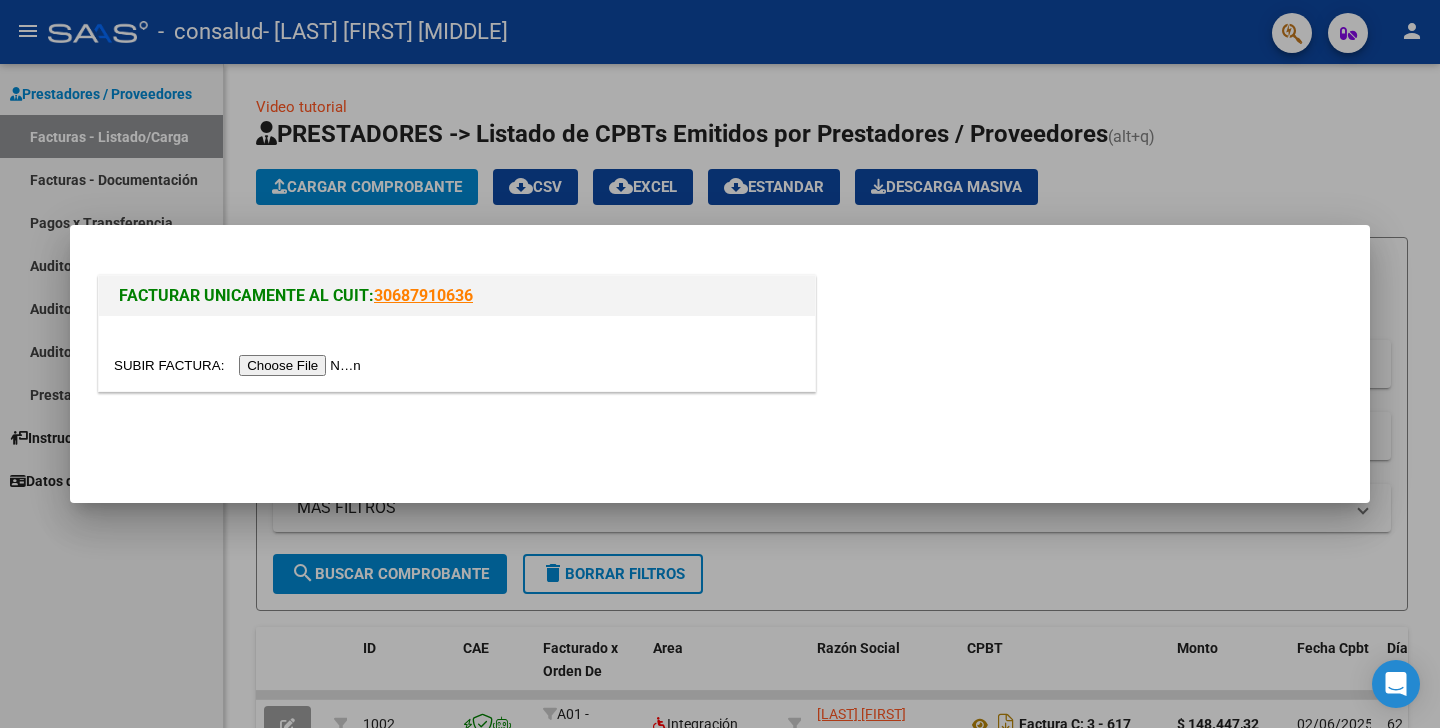 click at bounding box center (240, 365) 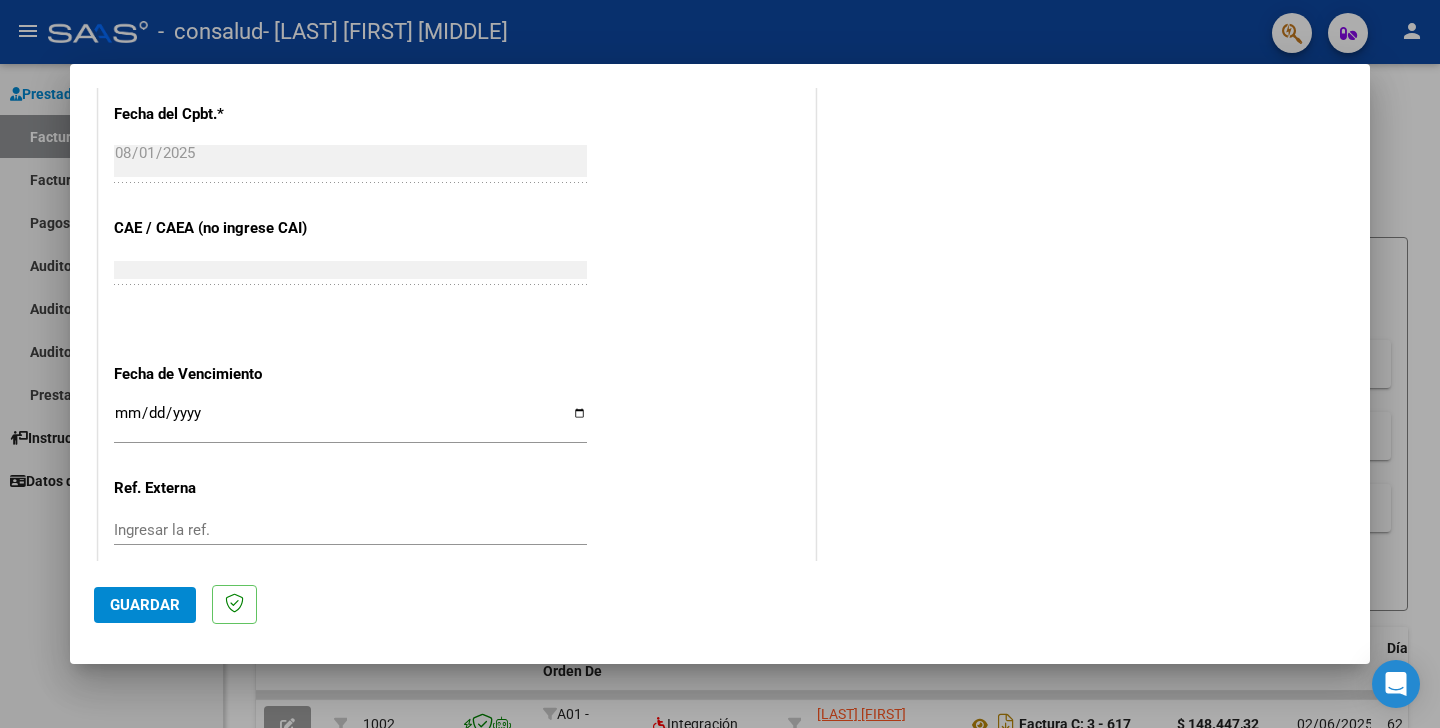 scroll, scrollTop: 1245, scrollLeft: 0, axis: vertical 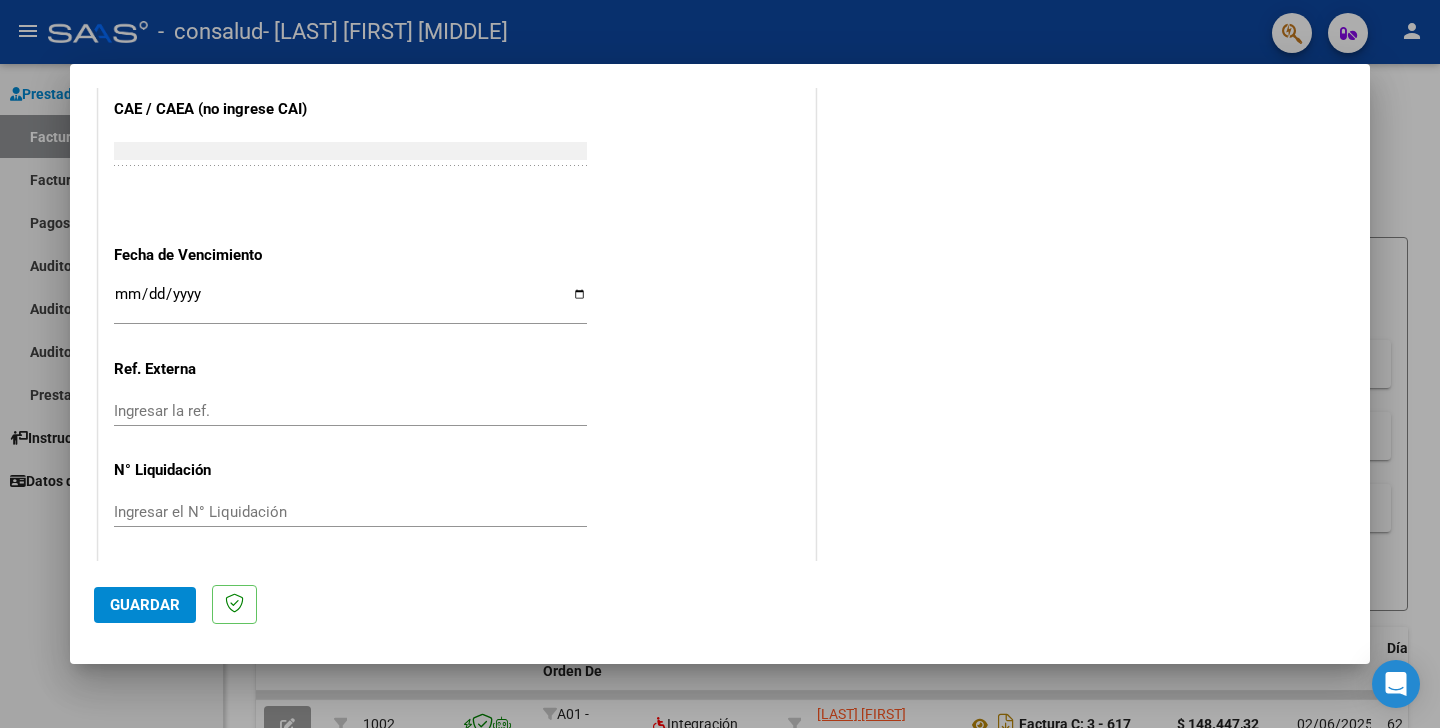 click on "Ingresar la fecha" at bounding box center (350, 302) 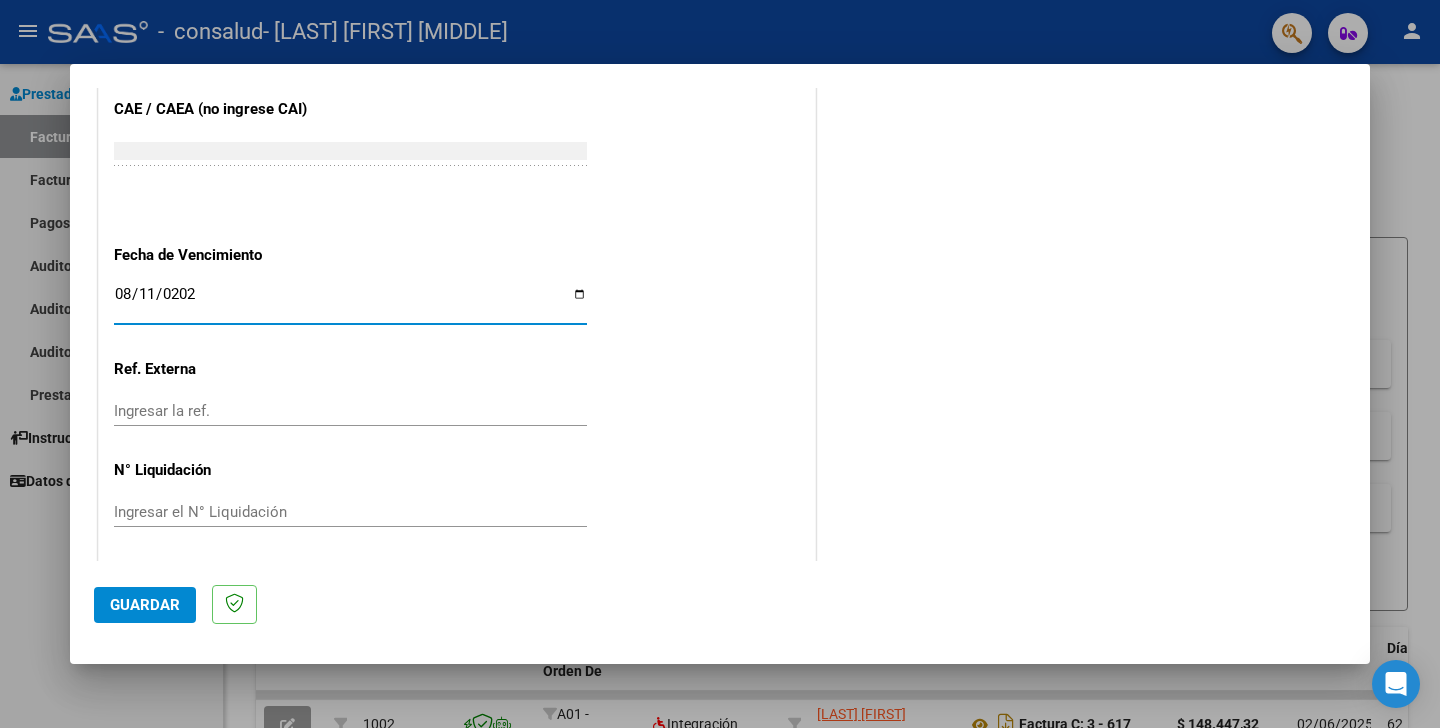 type on "2025-08-11" 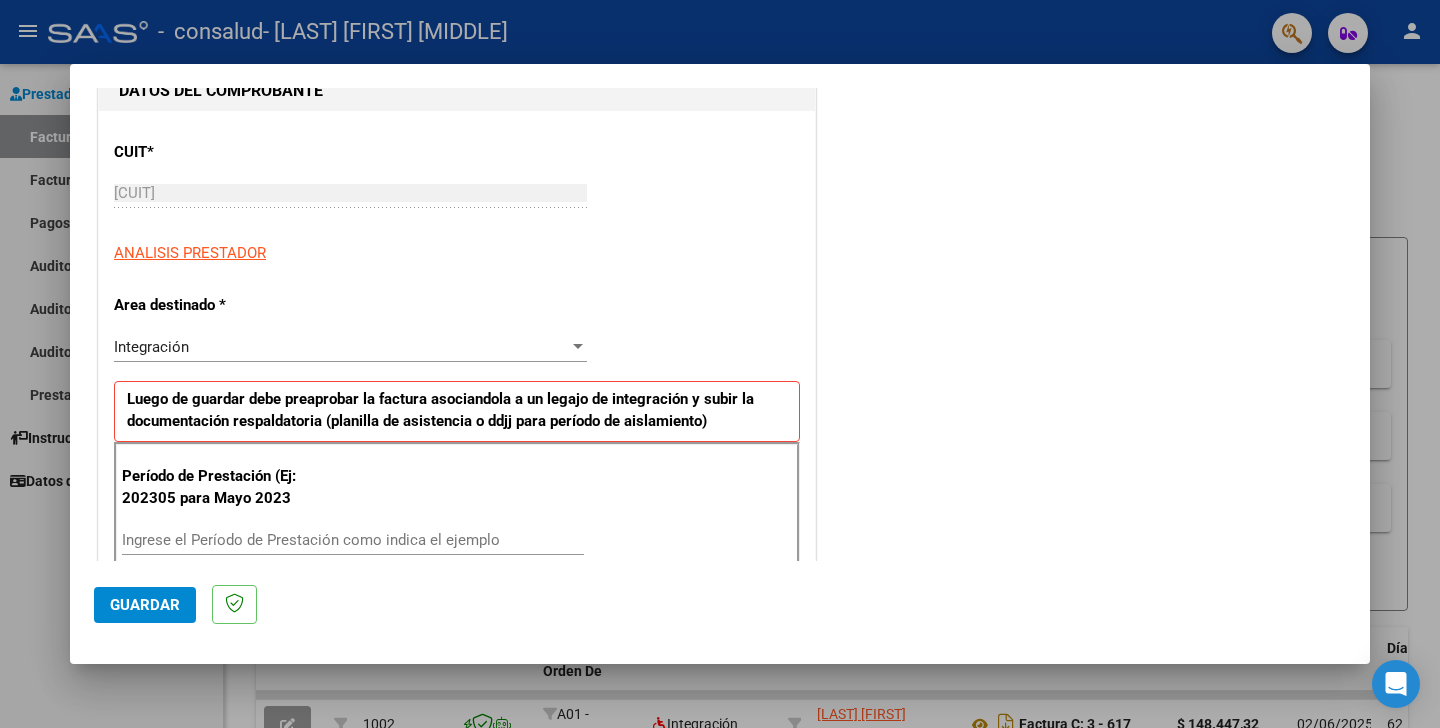 scroll, scrollTop: 282, scrollLeft: 0, axis: vertical 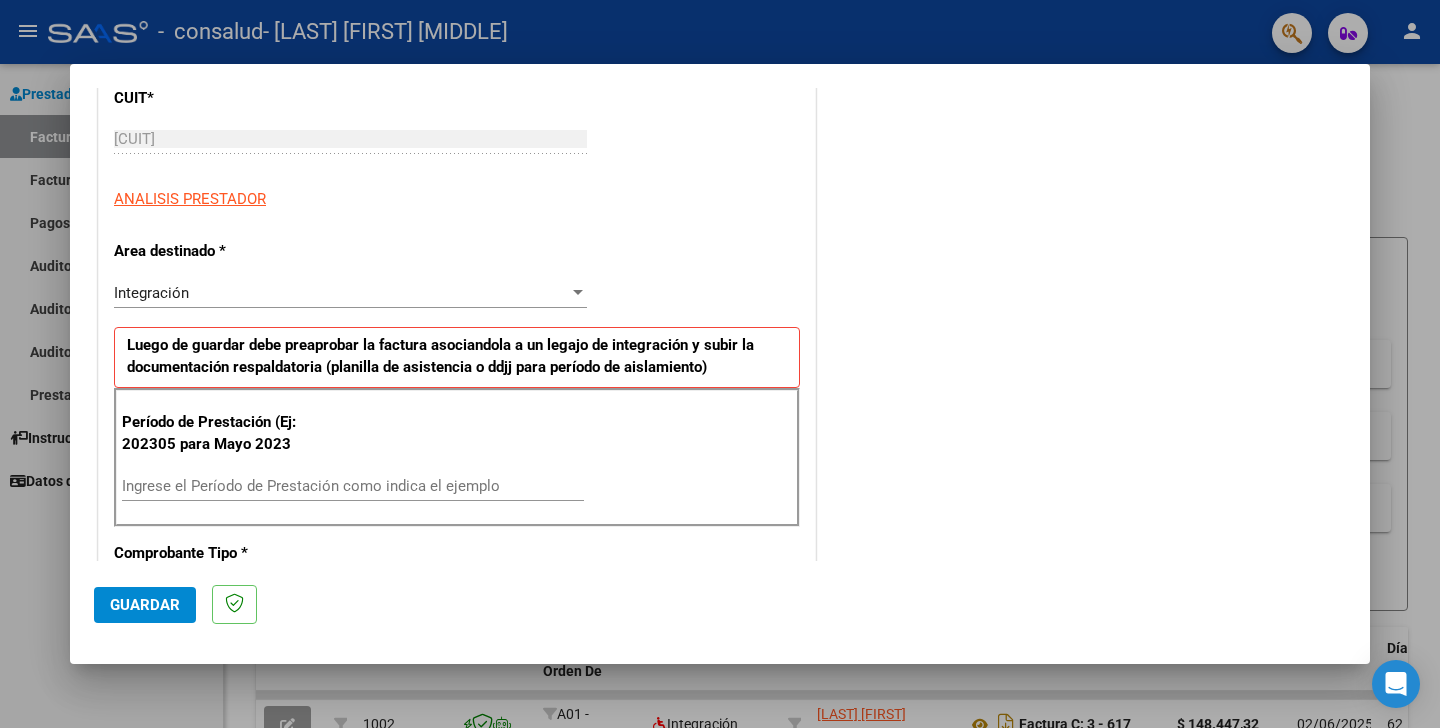 click on "Integración Seleccionar Area" at bounding box center (350, 293) 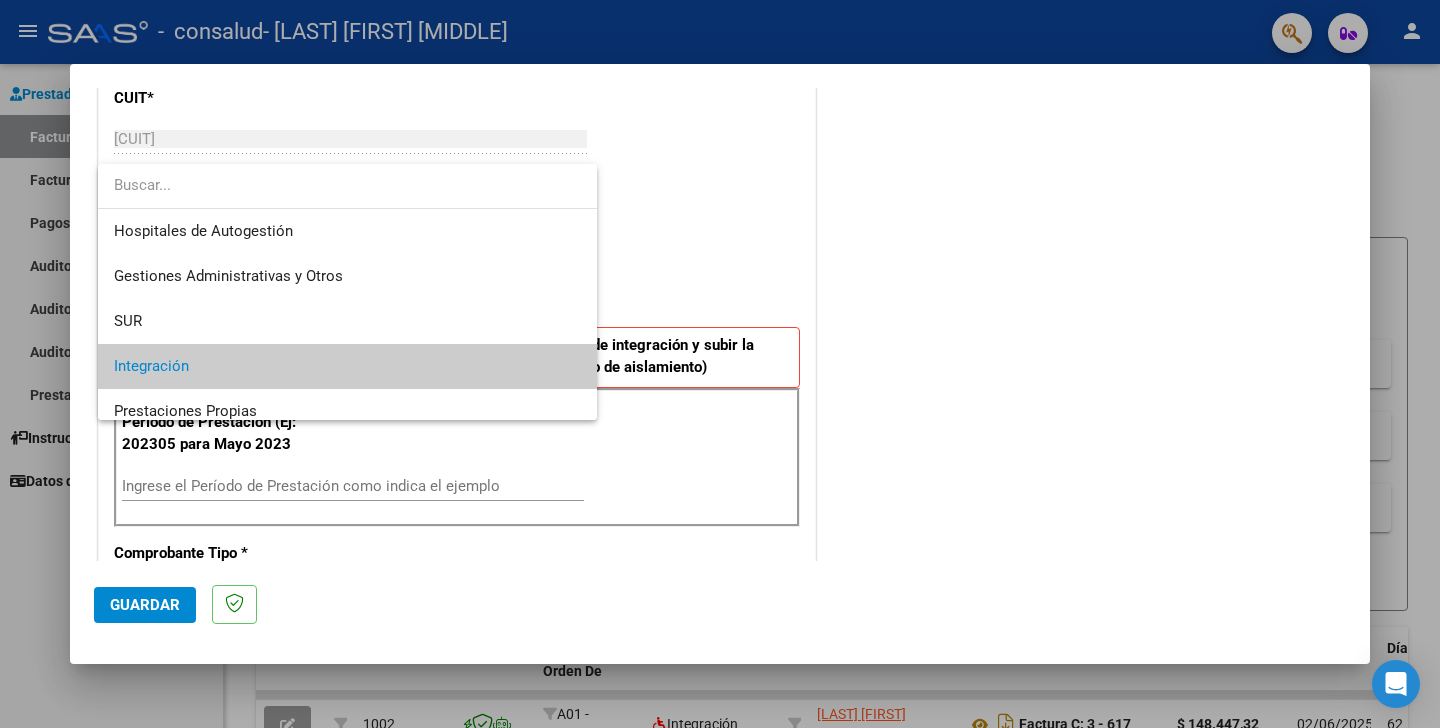 scroll, scrollTop: 74, scrollLeft: 0, axis: vertical 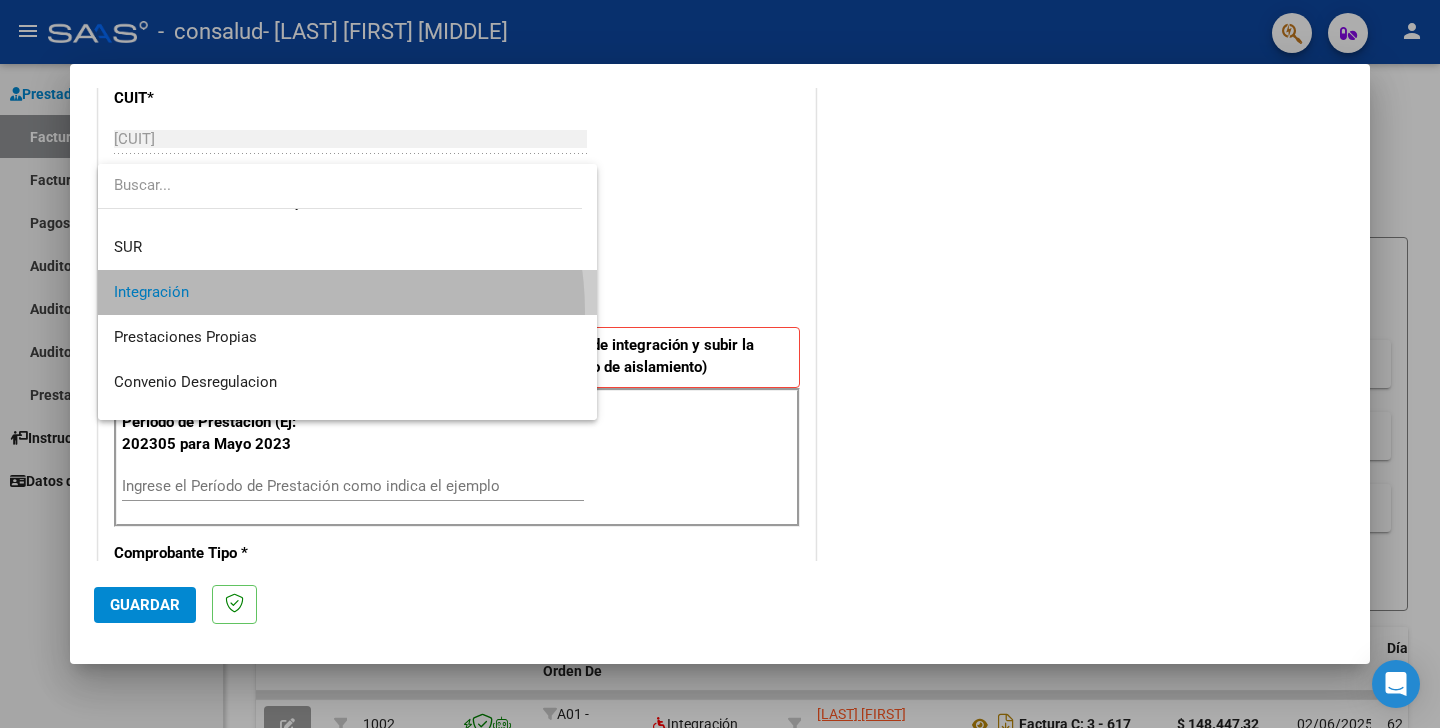 click on "Integración" at bounding box center (347, 292) 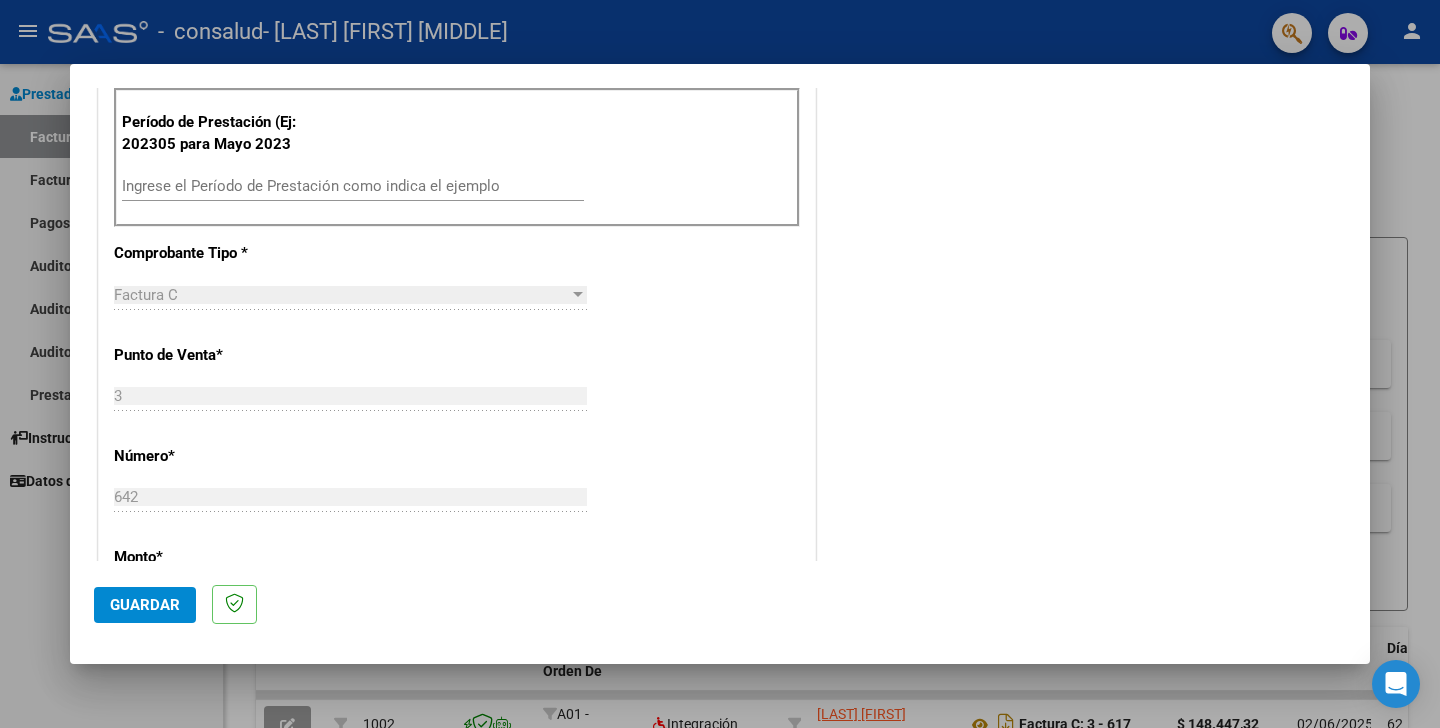 scroll, scrollTop: 584, scrollLeft: 0, axis: vertical 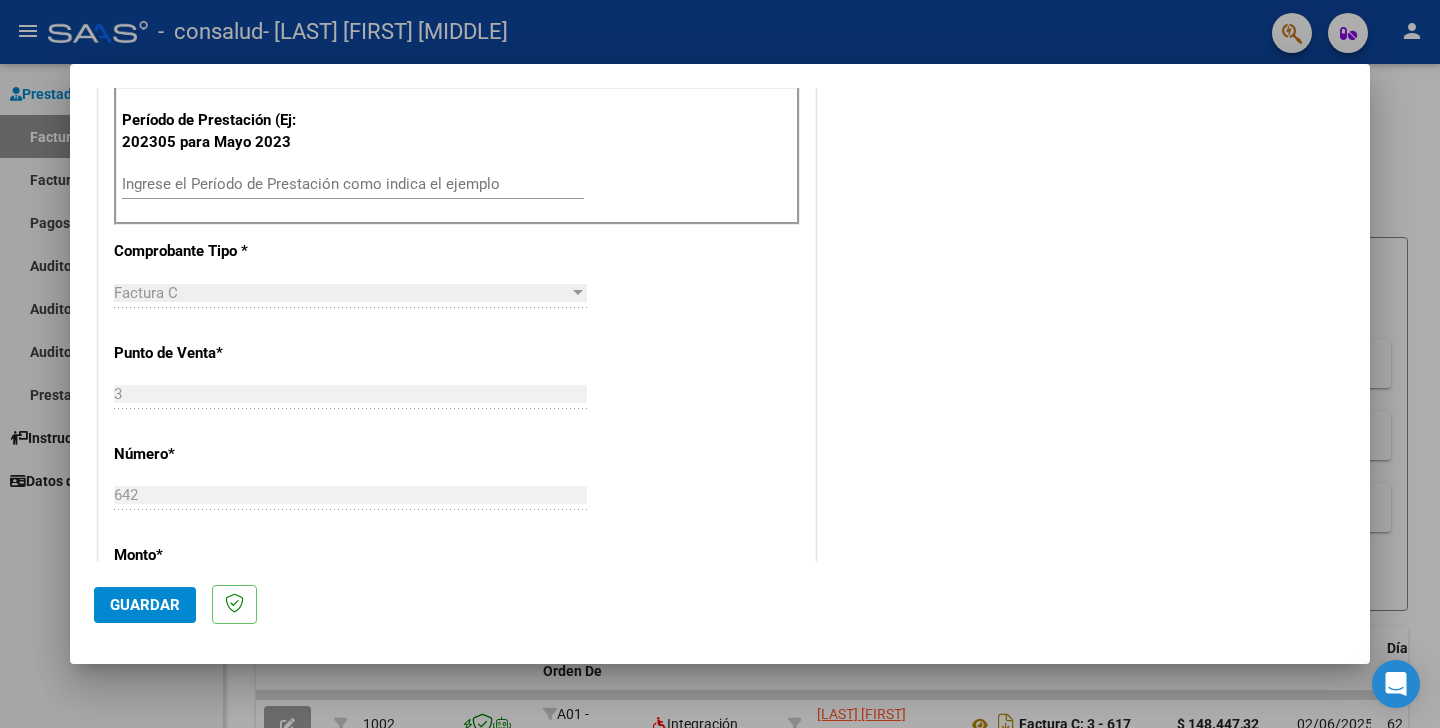 click on "Ingrese el Período de Prestación como indica el ejemplo" at bounding box center (353, 184) 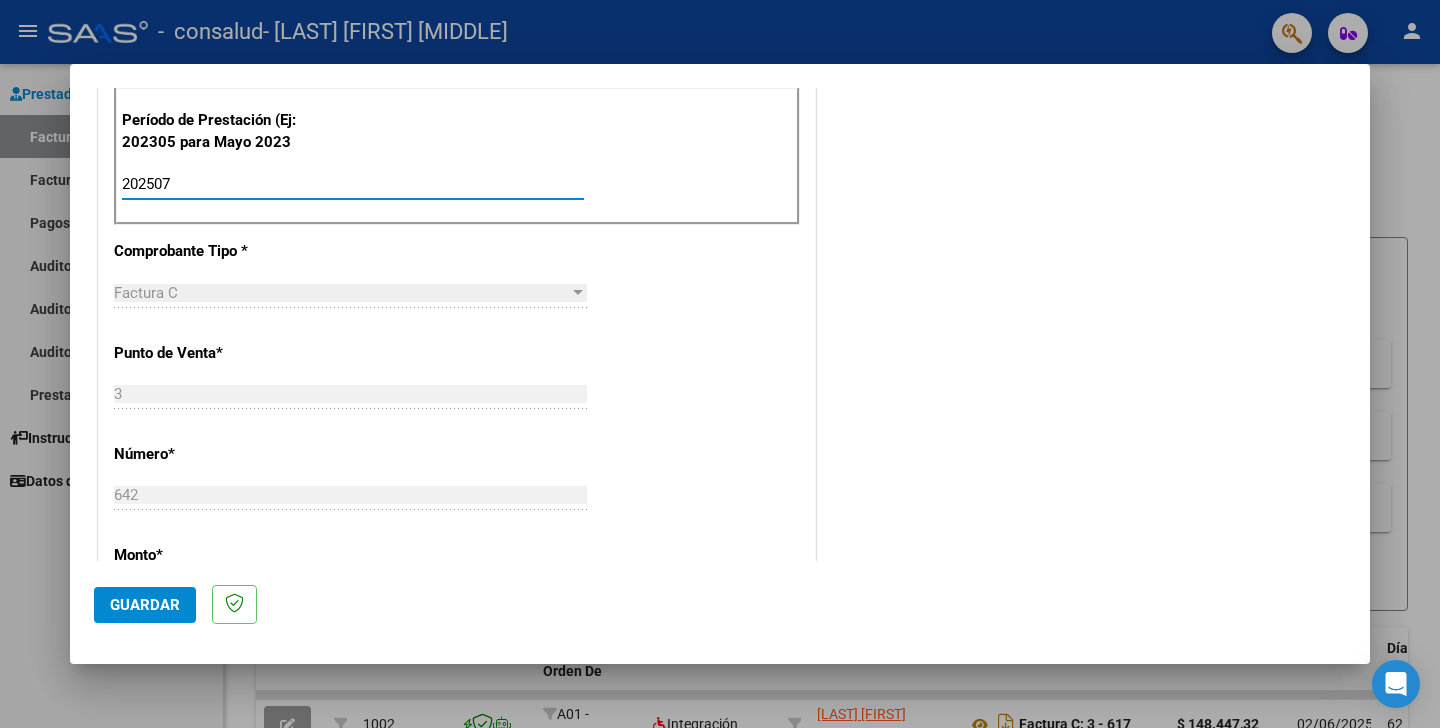 type on "202507" 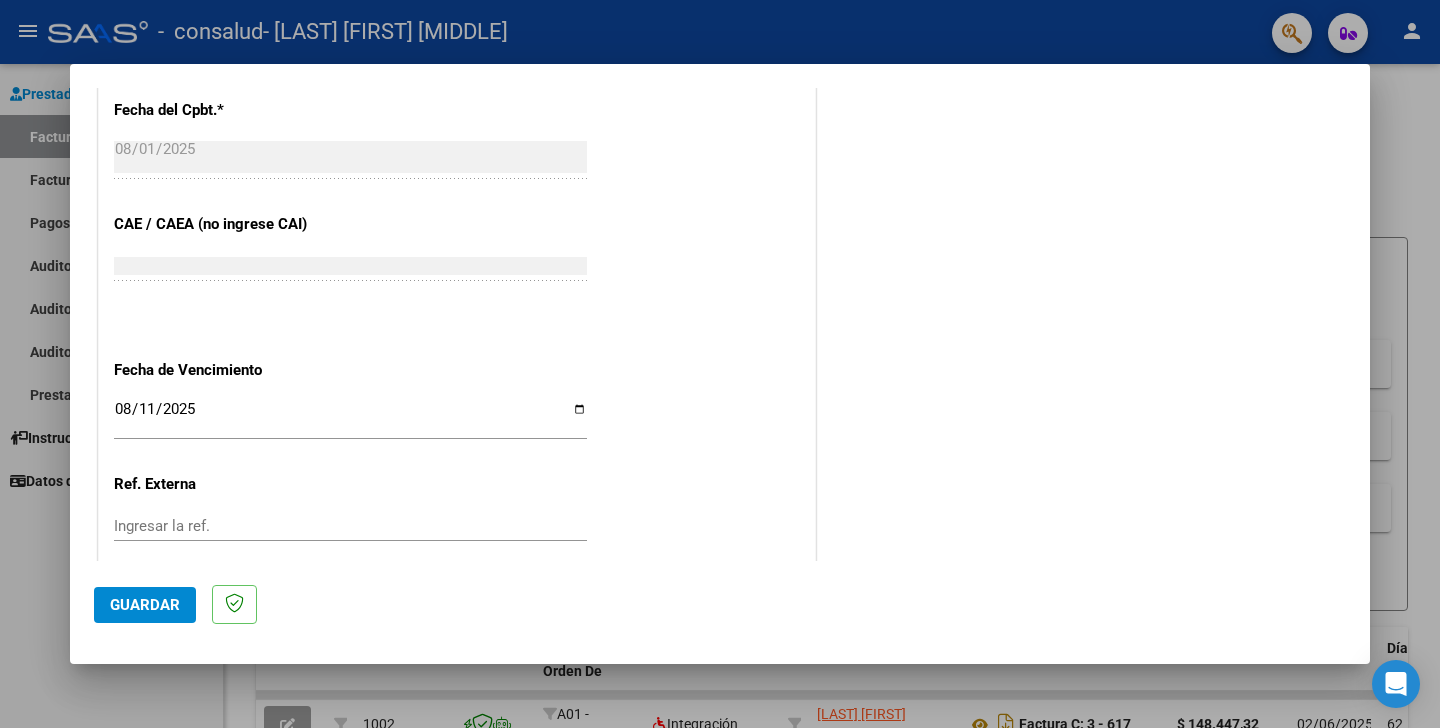 scroll, scrollTop: 1245, scrollLeft: 0, axis: vertical 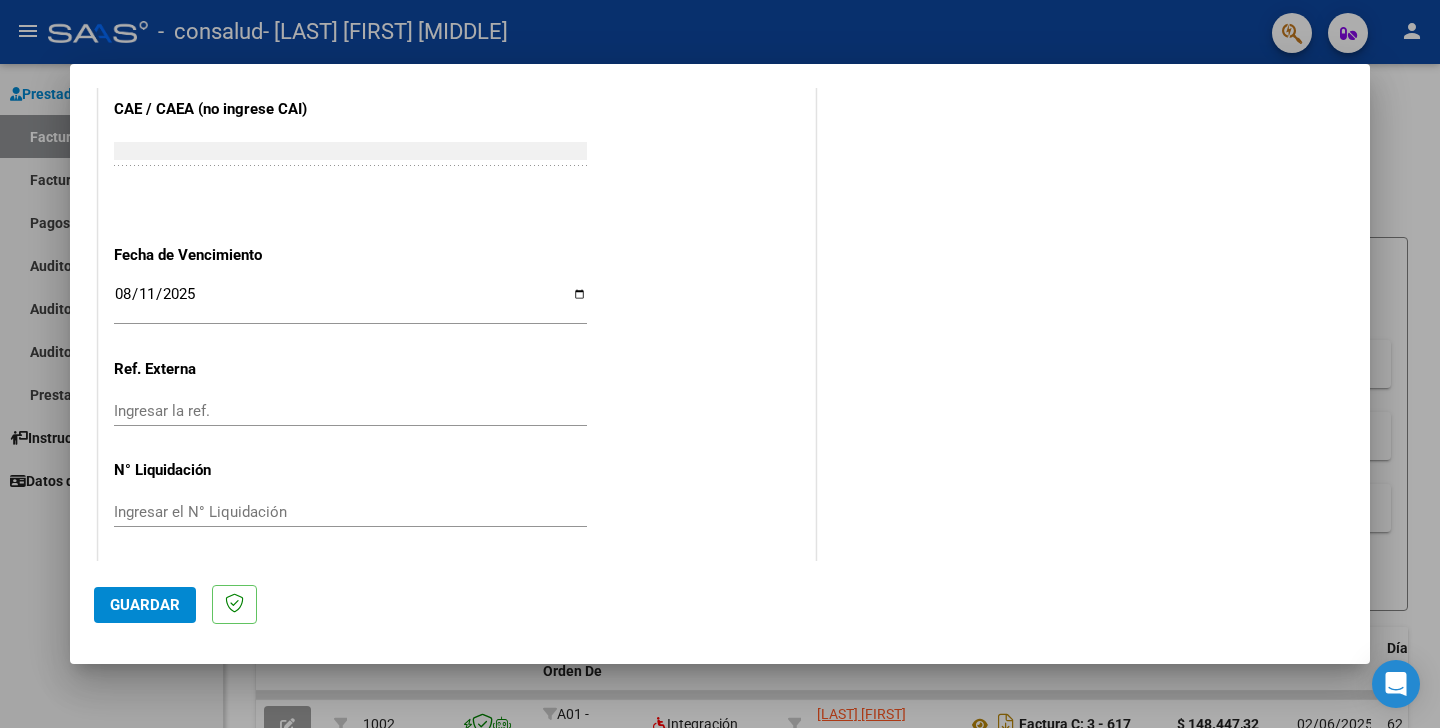 click on "Guardar" 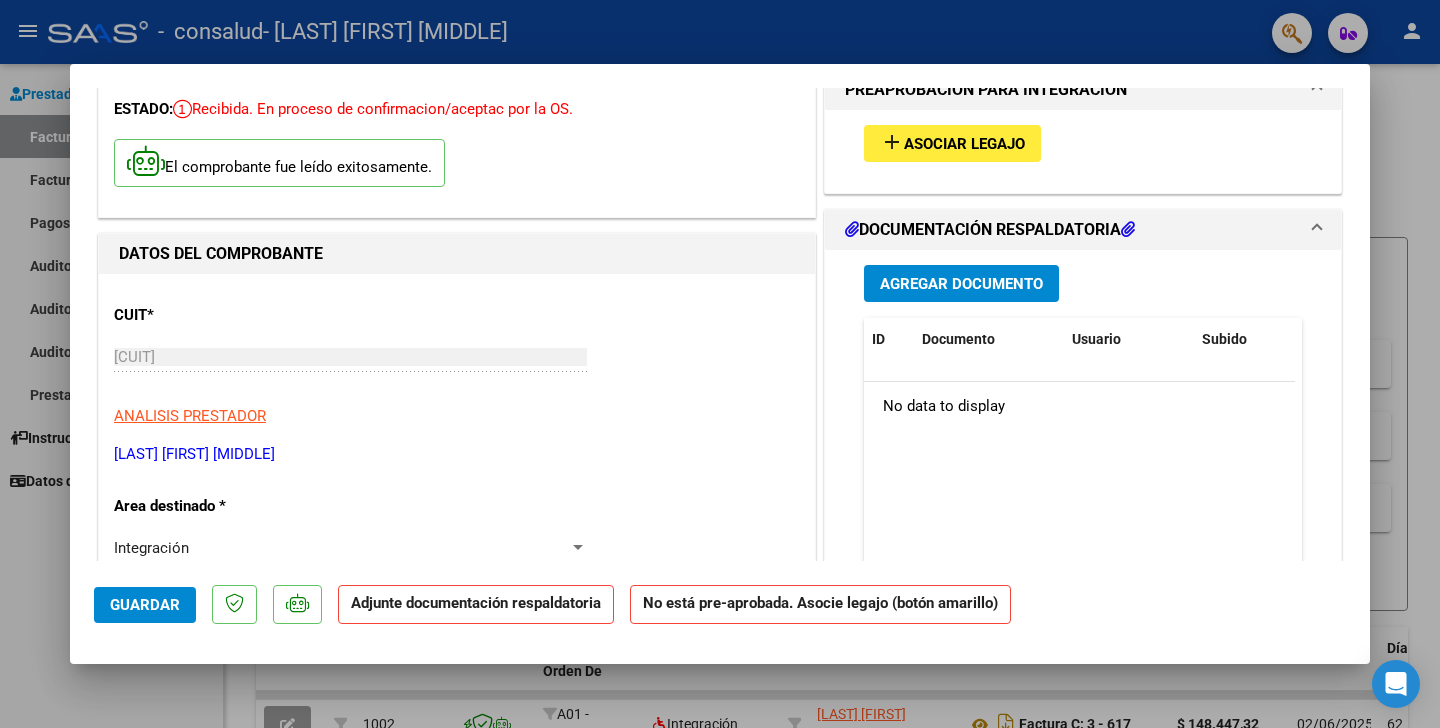 scroll, scrollTop: 0, scrollLeft: 0, axis: both 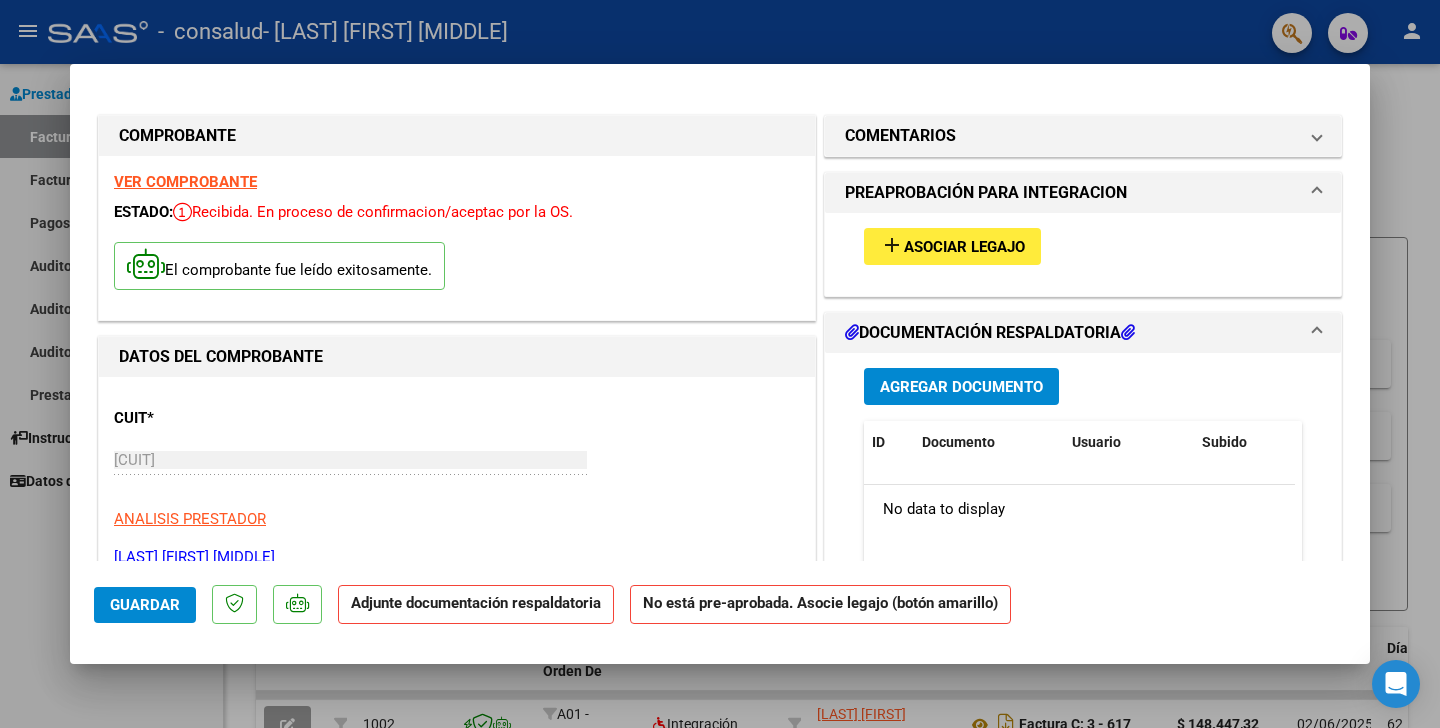 click on "Agregar Documento" at bounding box center [961, 387] 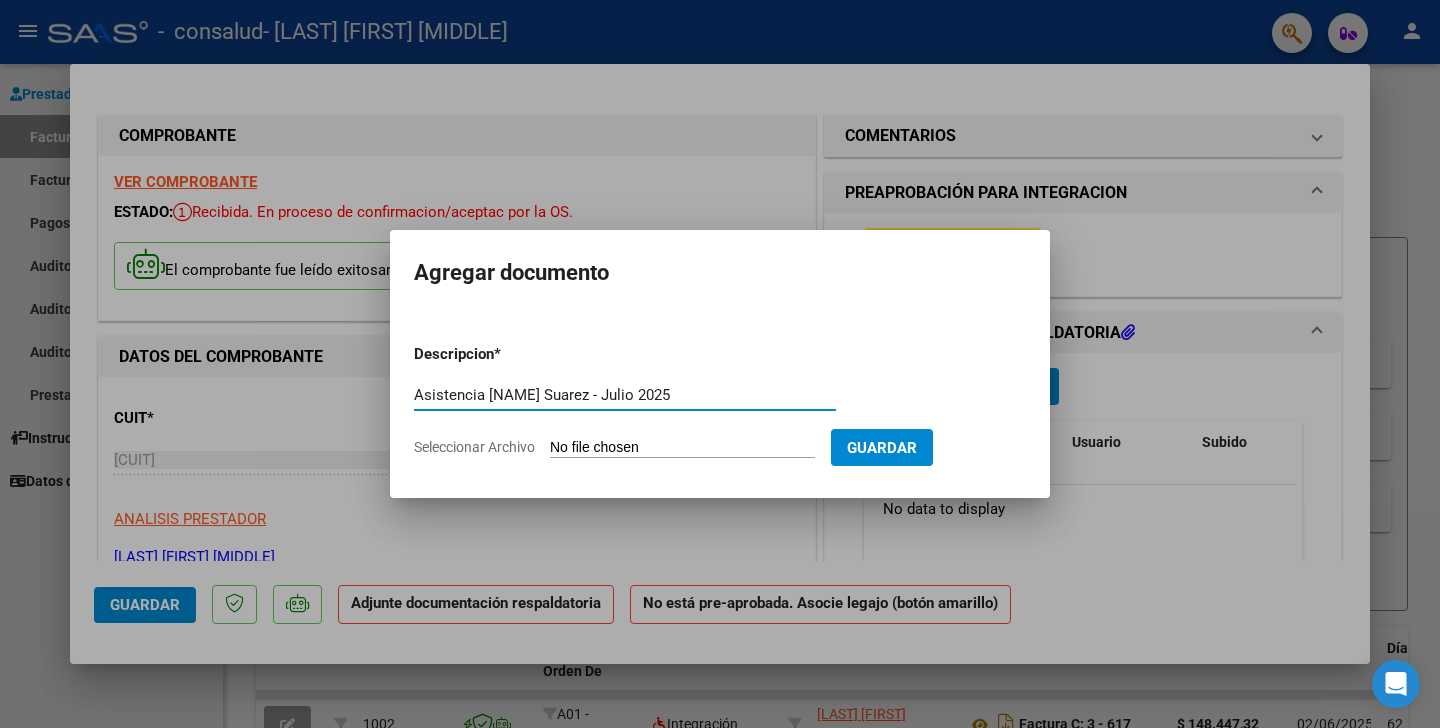 type on "Asistencia [NAME] Suarez - Julio 2025" 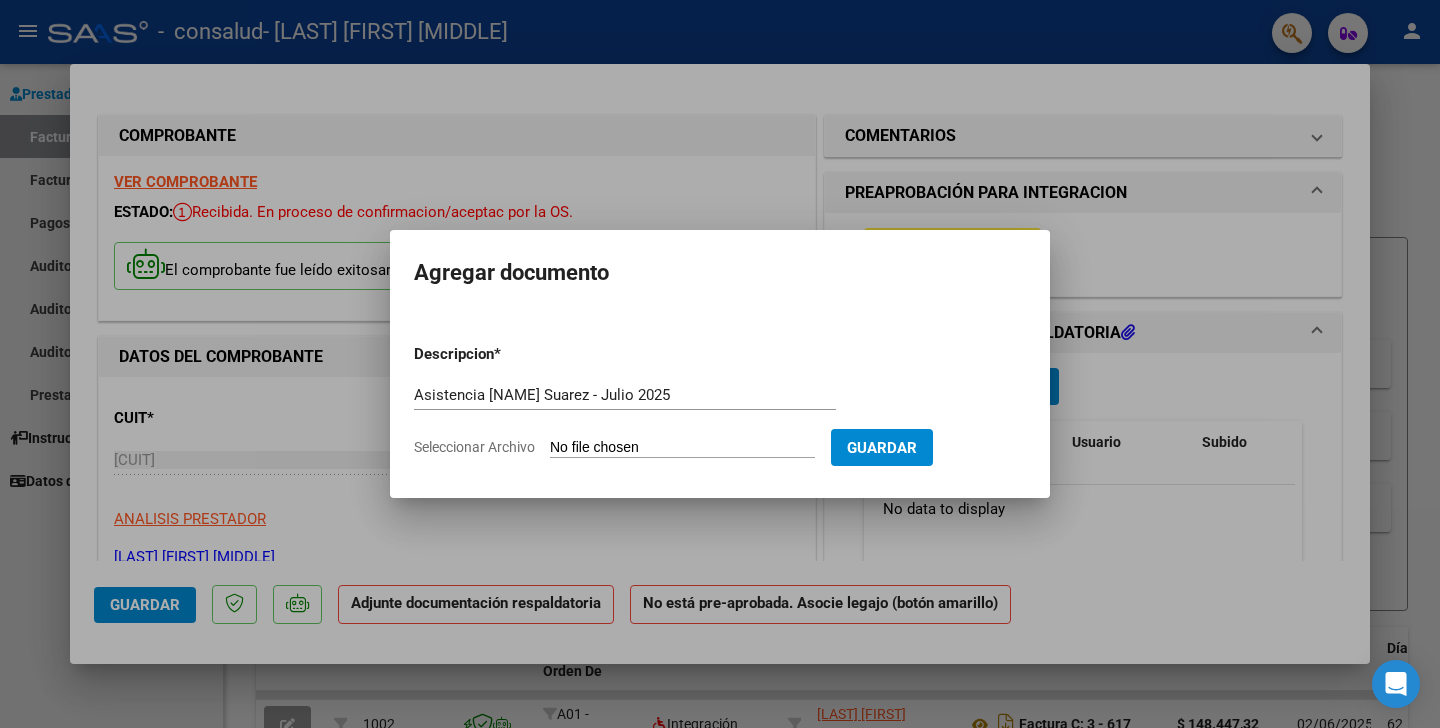 click on "Seleccionar Archivo" 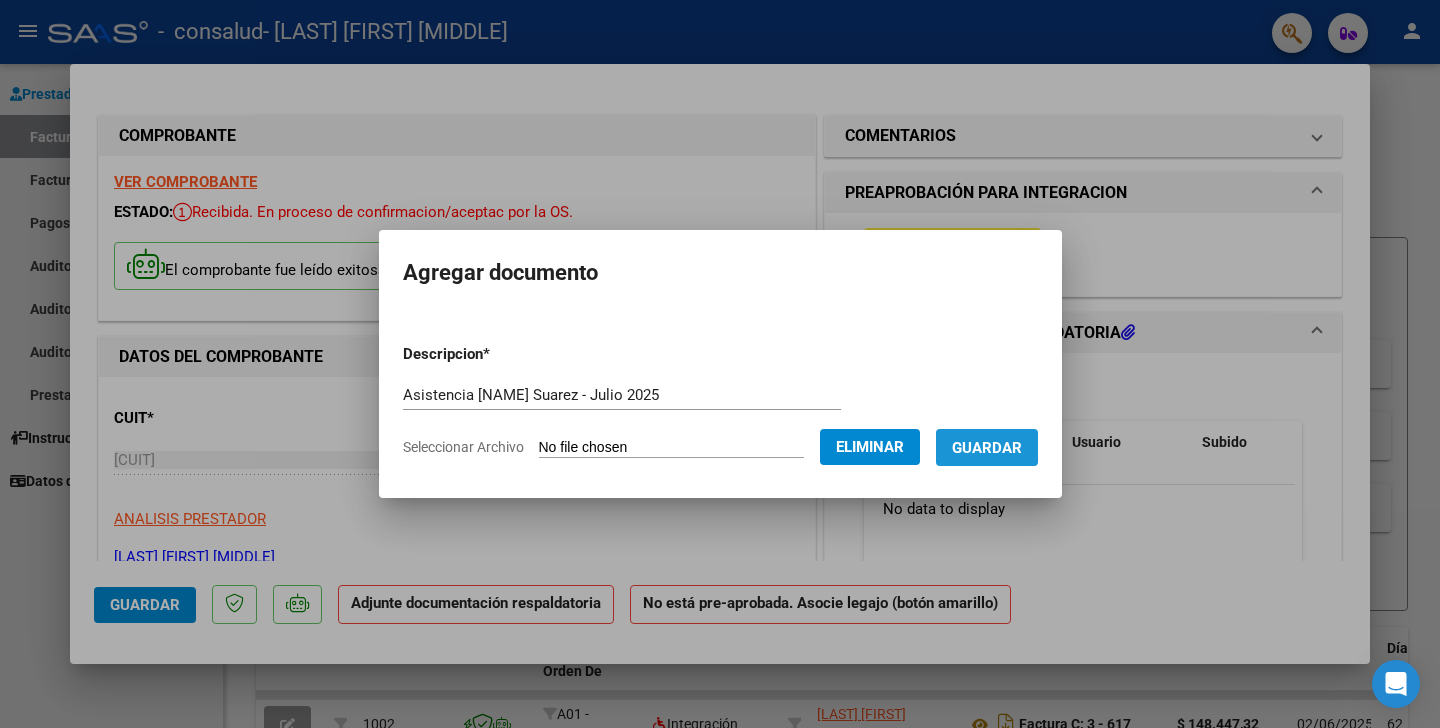 click on "Guardar" at bounding box center [987, 448] 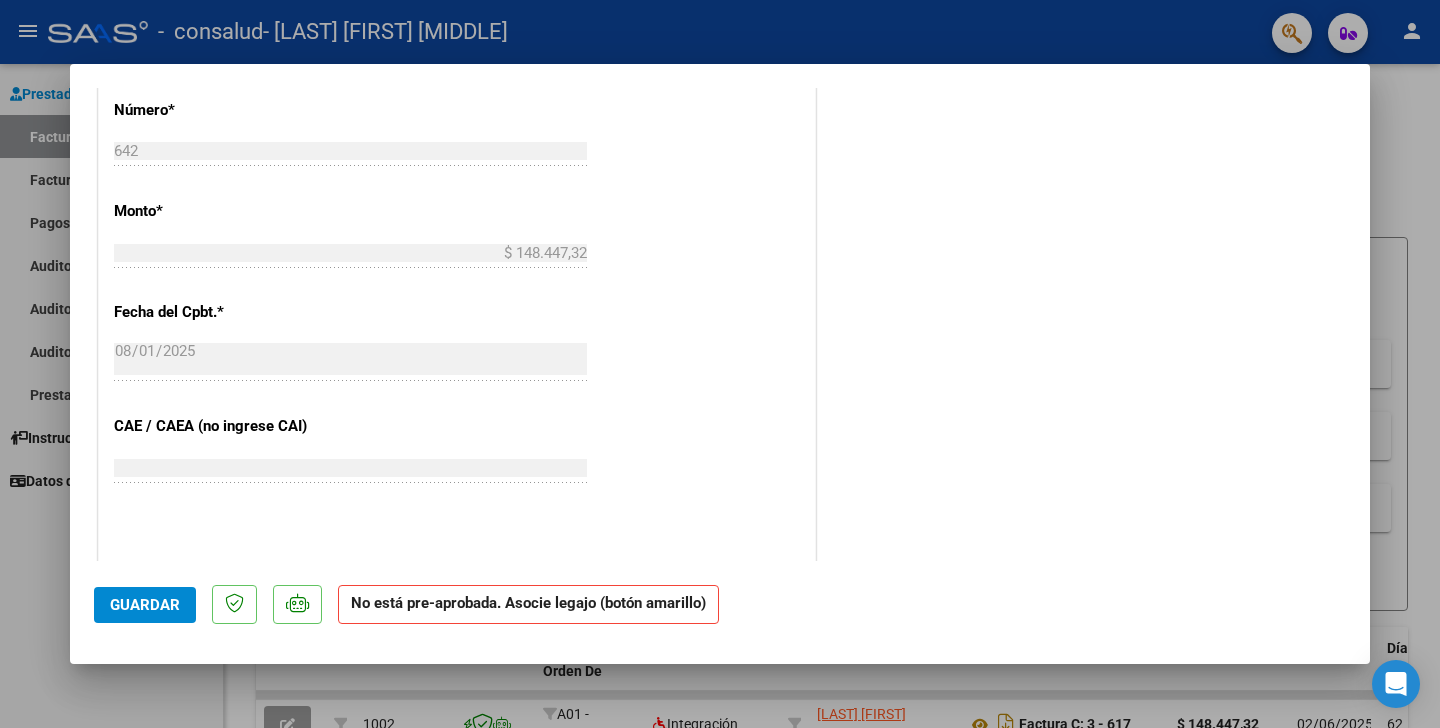 scroll, scrollTop: 1260, scrollLeft: 0, axis: vertical 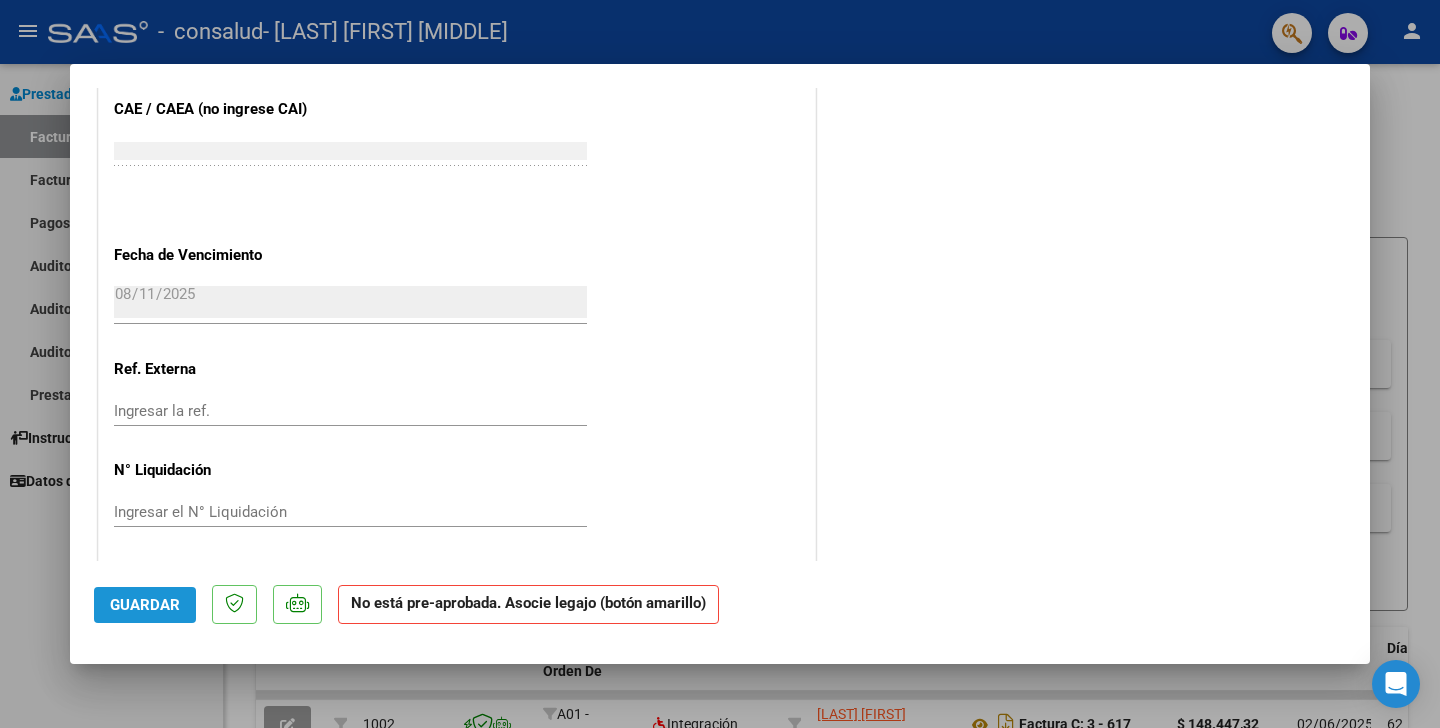 click on "Guardar" 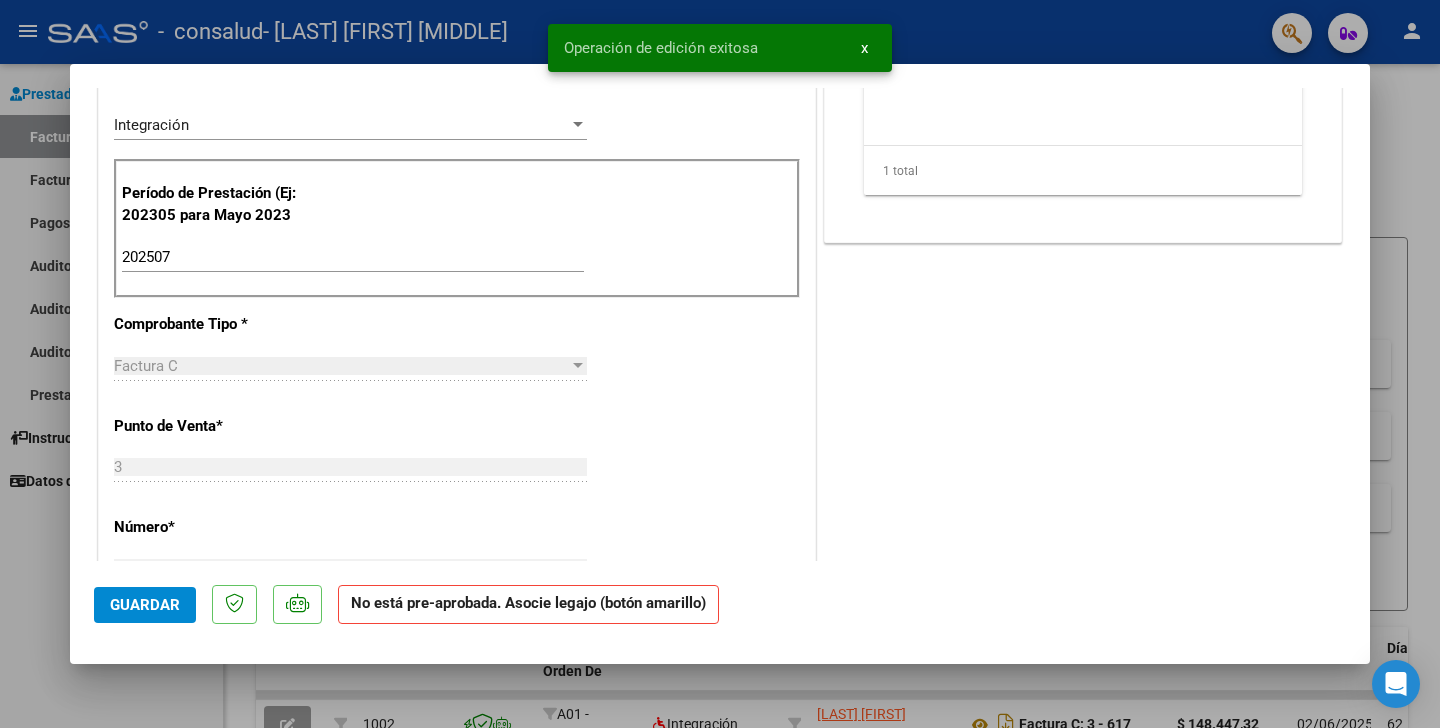 scroll, scrollTop: 0, scrollLeft: 0, axis: both 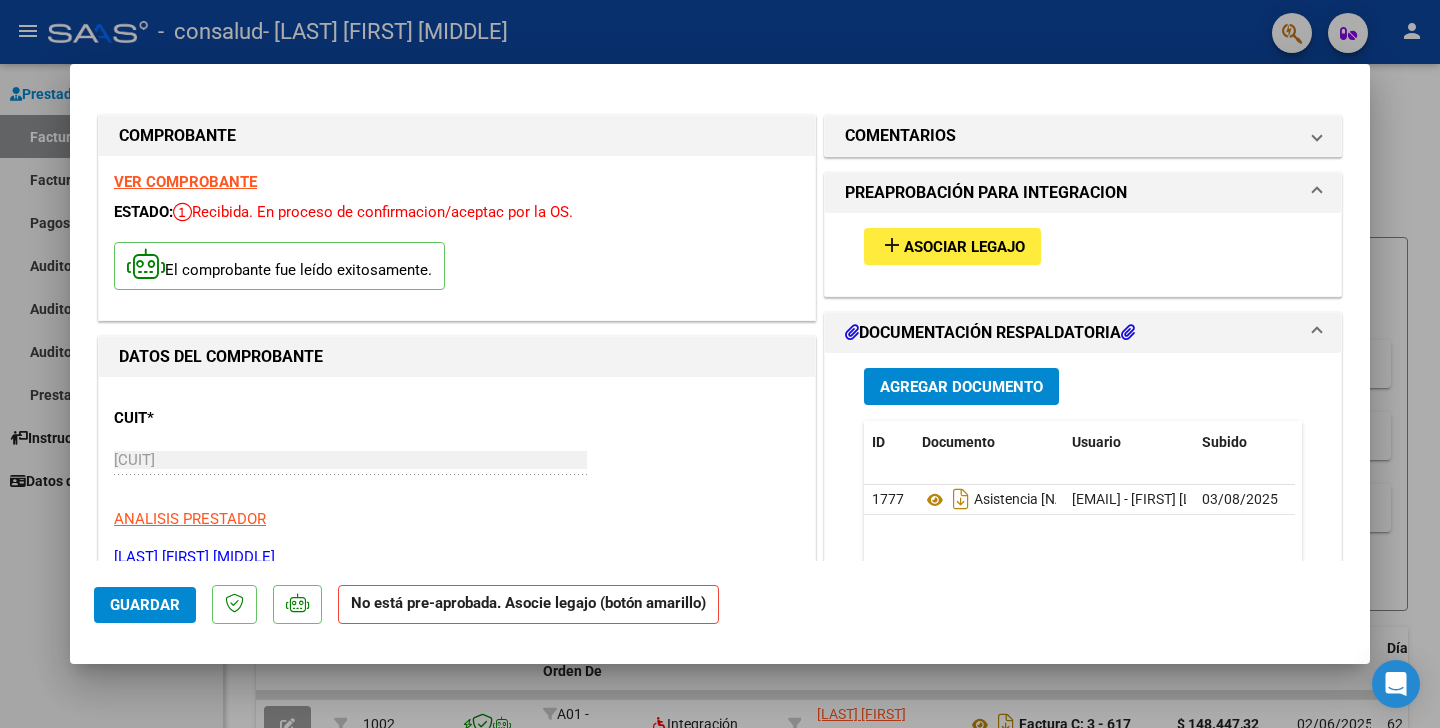click at bounding box center [720, 364] 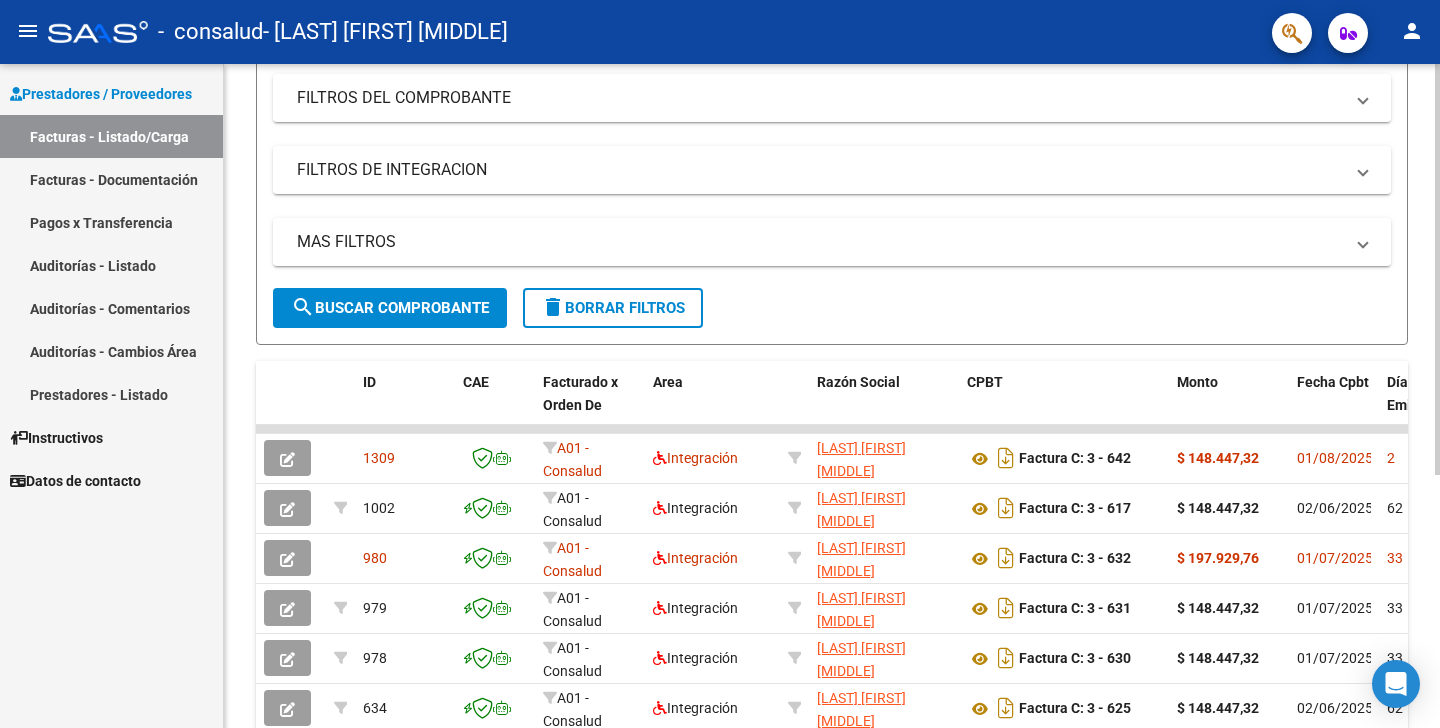 scroll, scrollTop: 301, scrollLeft: 0, axis: vertical 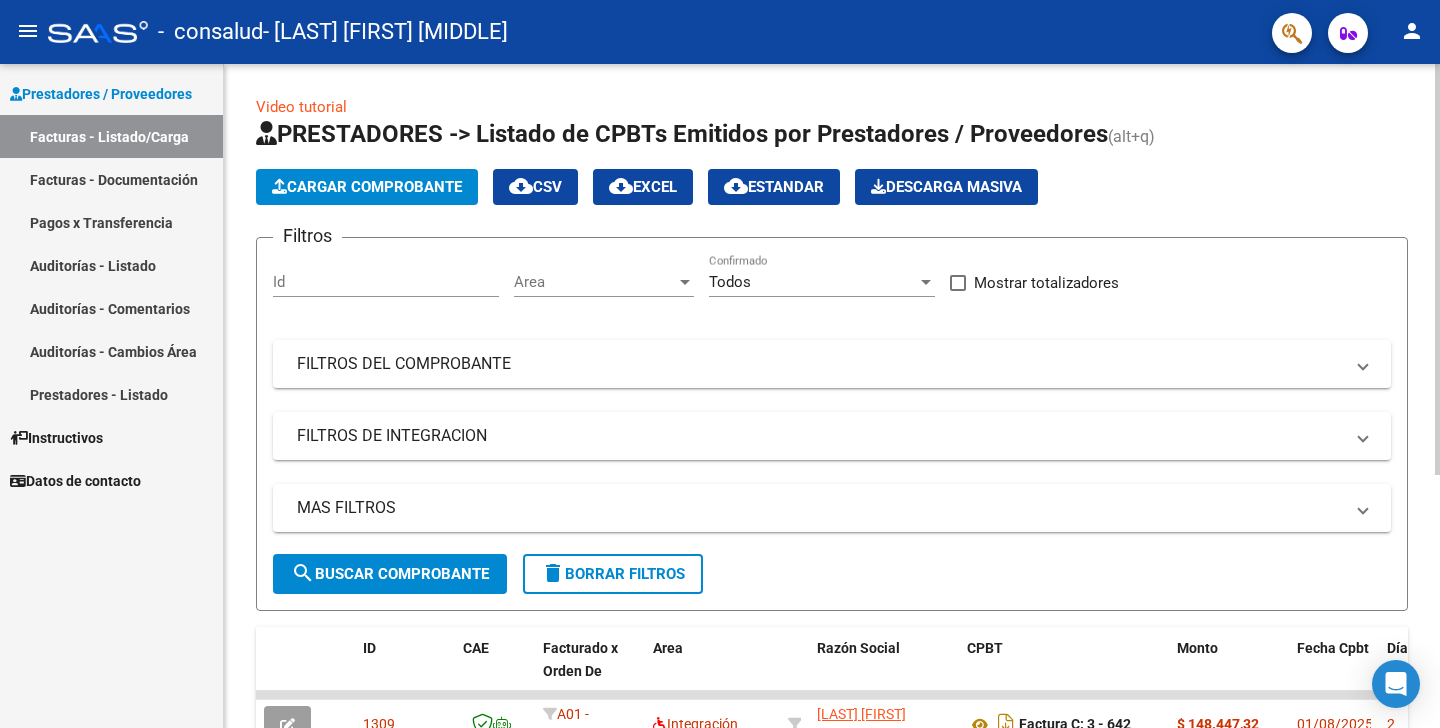 click on "Cargar Comprobante" 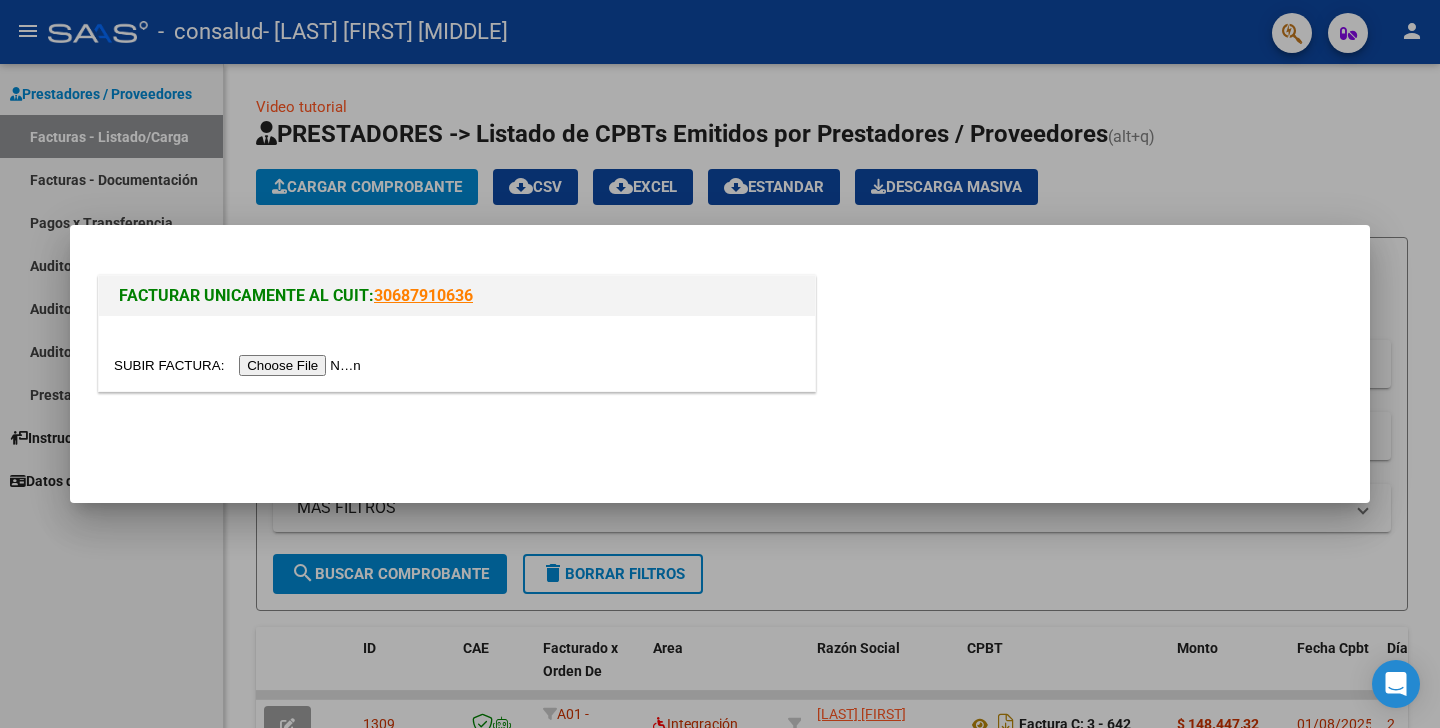 click at bounding box center (240, 365) 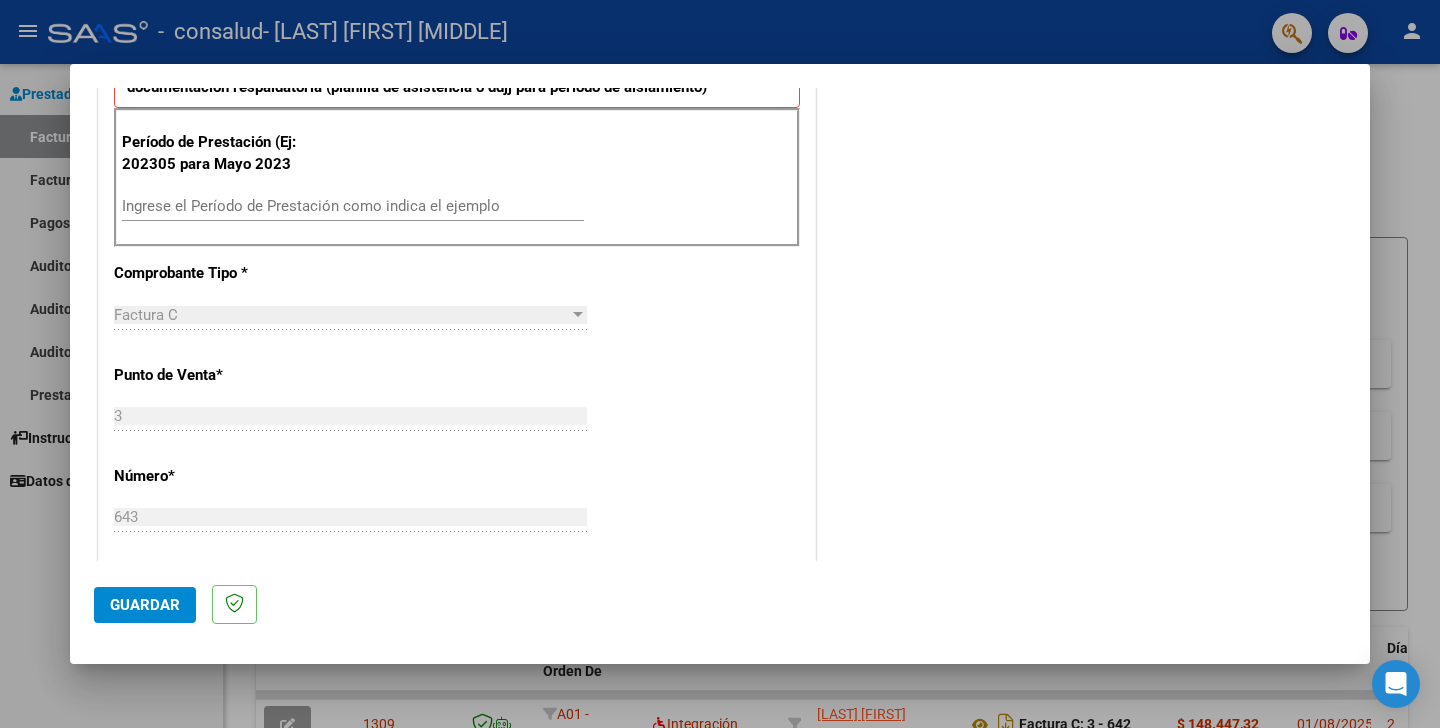 scroll, scrollTop: 478, scrollLeft: 0, axis: vertical 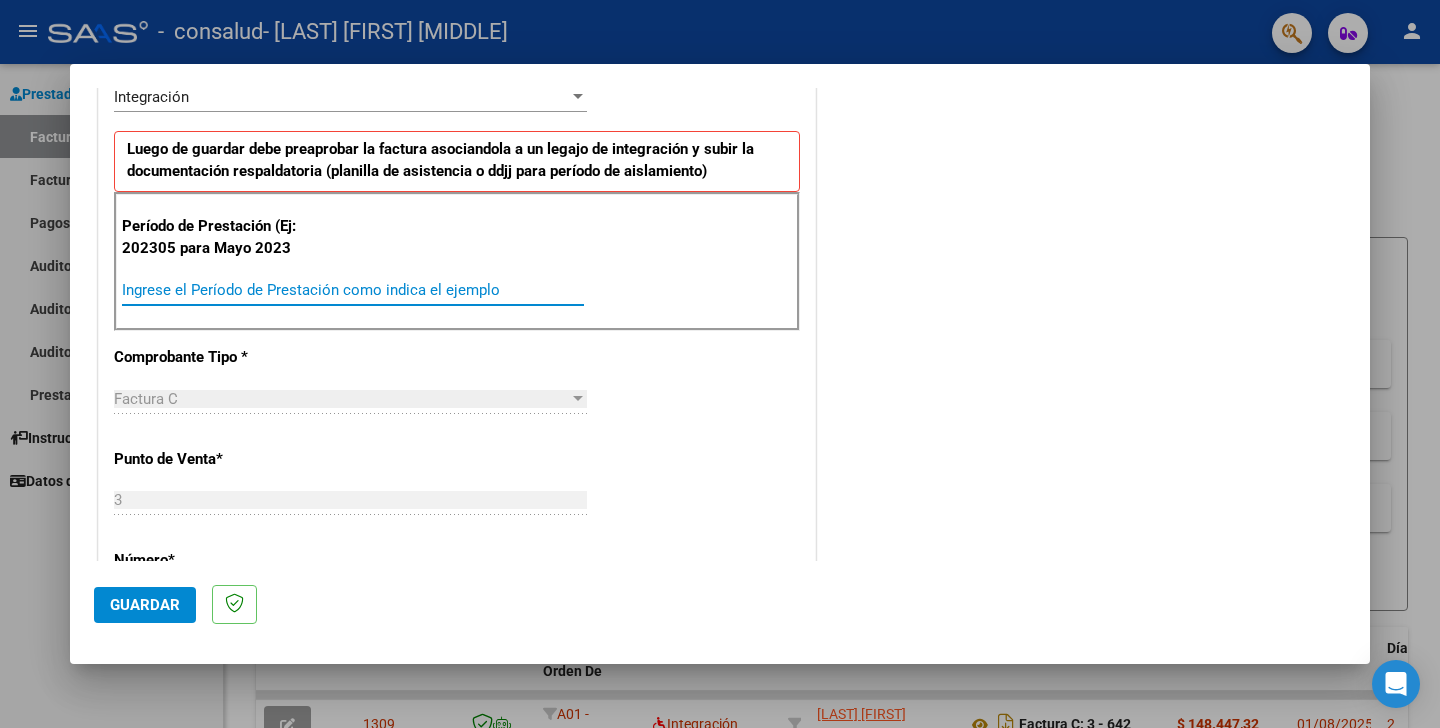 click on "Ingrese el Período de Prestación como indica el ejemplo" at bounding box center [353, 290] 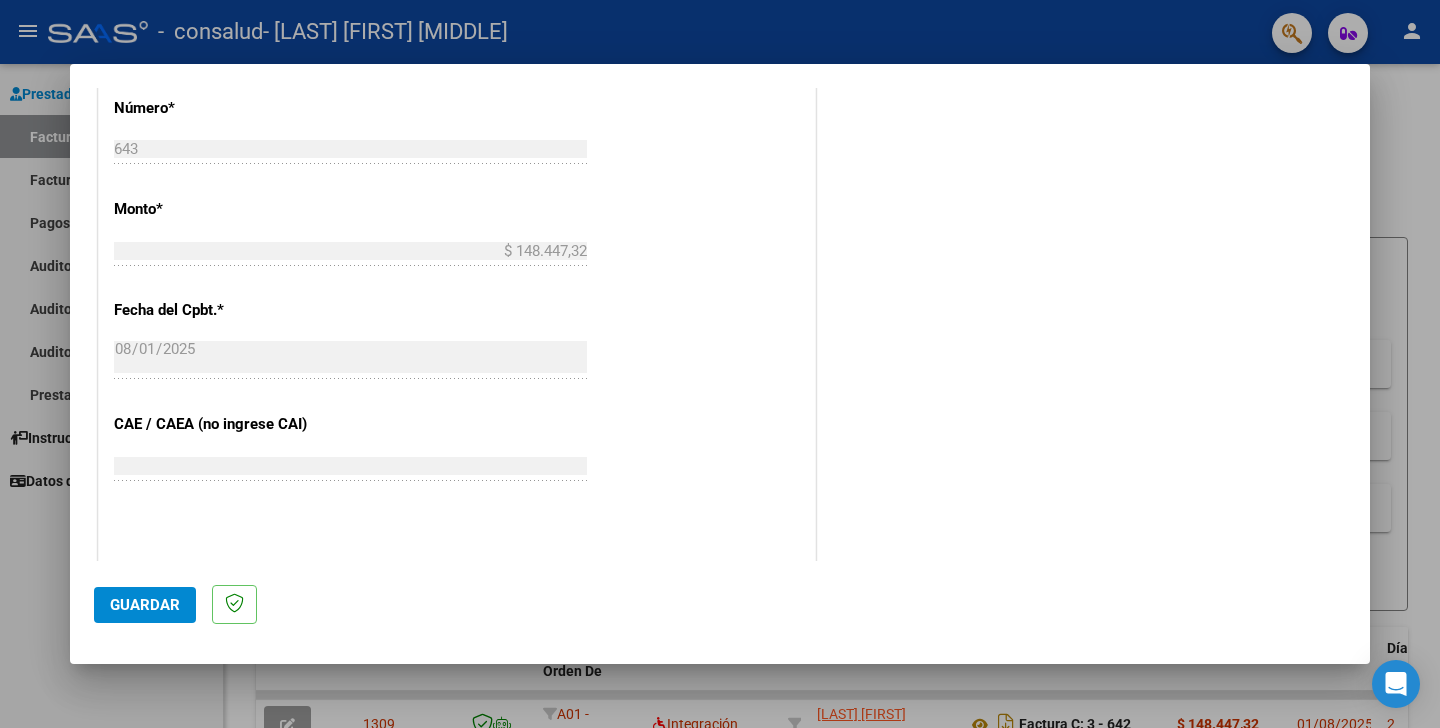 scroll, scrollTop: 1245, scrollLeft: 0, axis: vertical 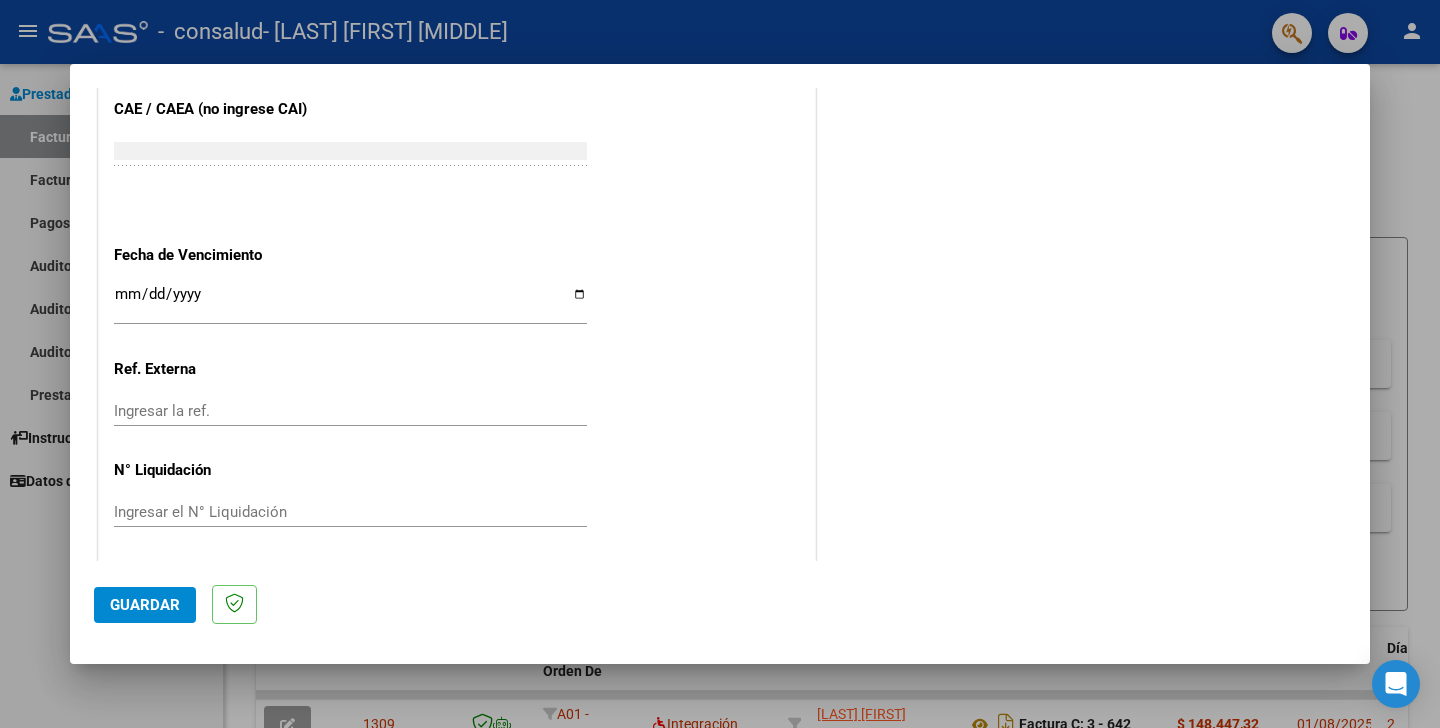 type on "202507" 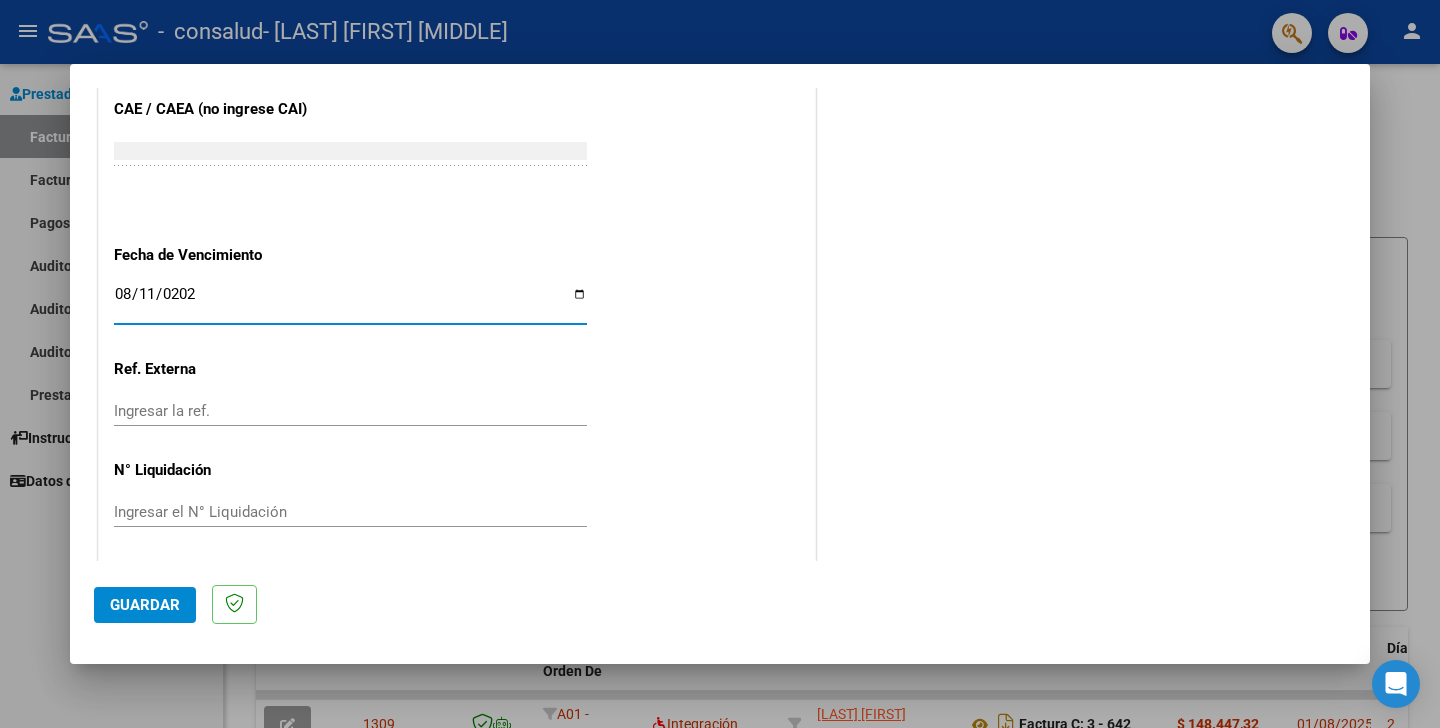 type on "2025-08-11" 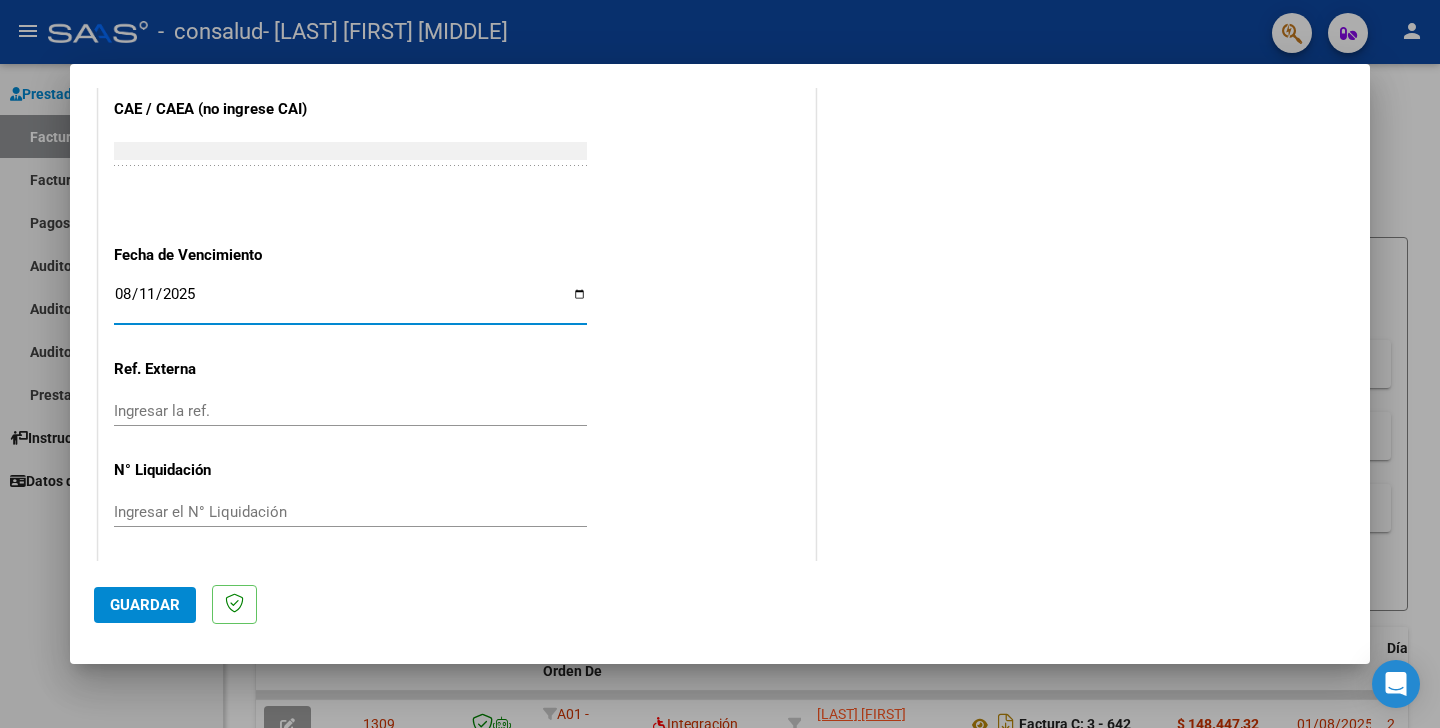 click on "Guardar" 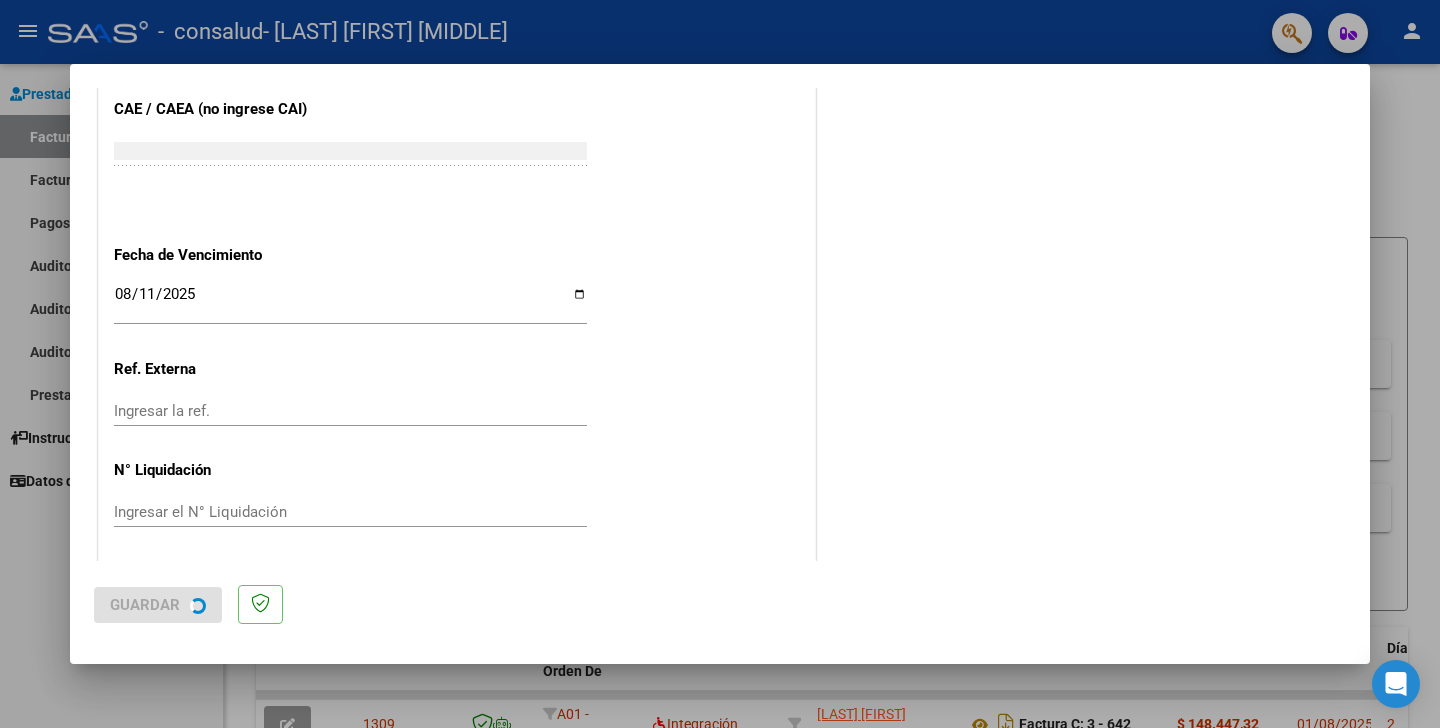 scroll, scrollTop: 0, scrollLeft: 0, axis: both 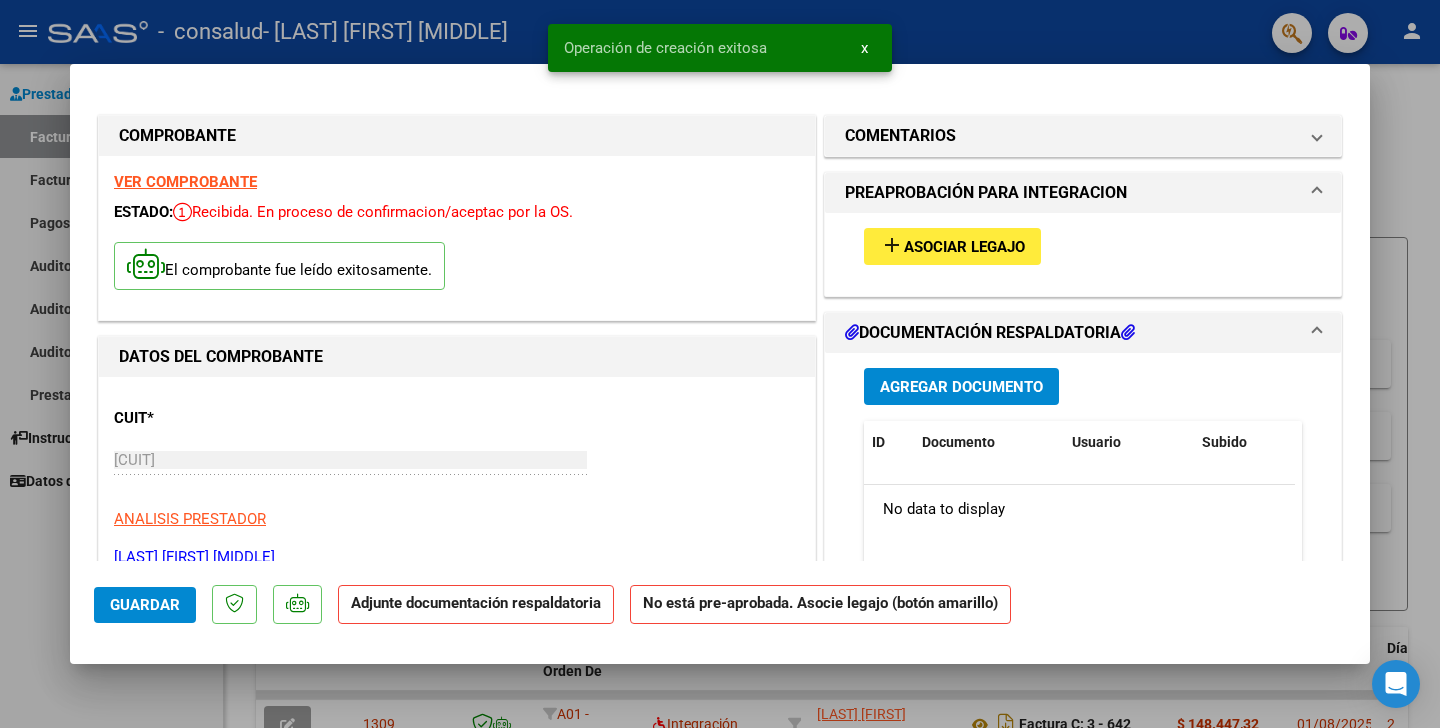 click on "Agregar Documento" at bounding box center [961, 387] 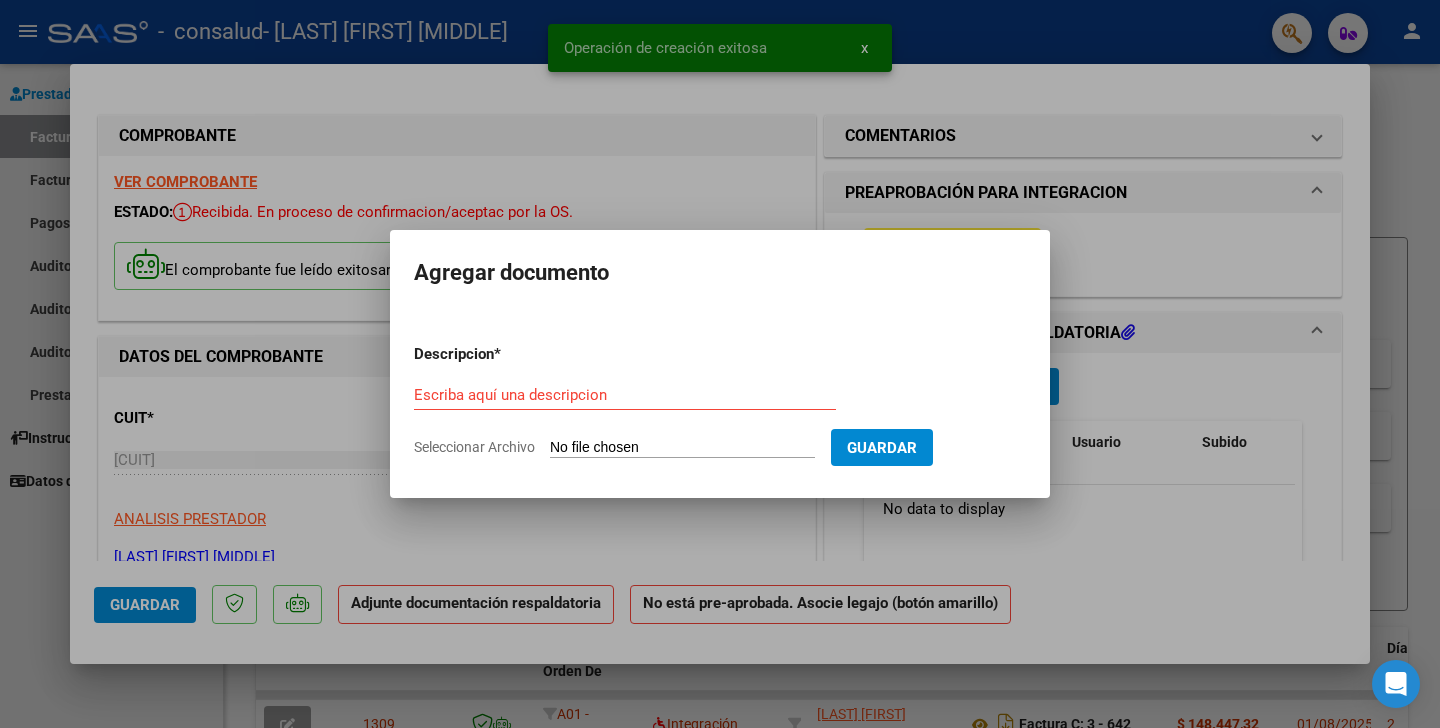 click on "Seleccionar Archivo" 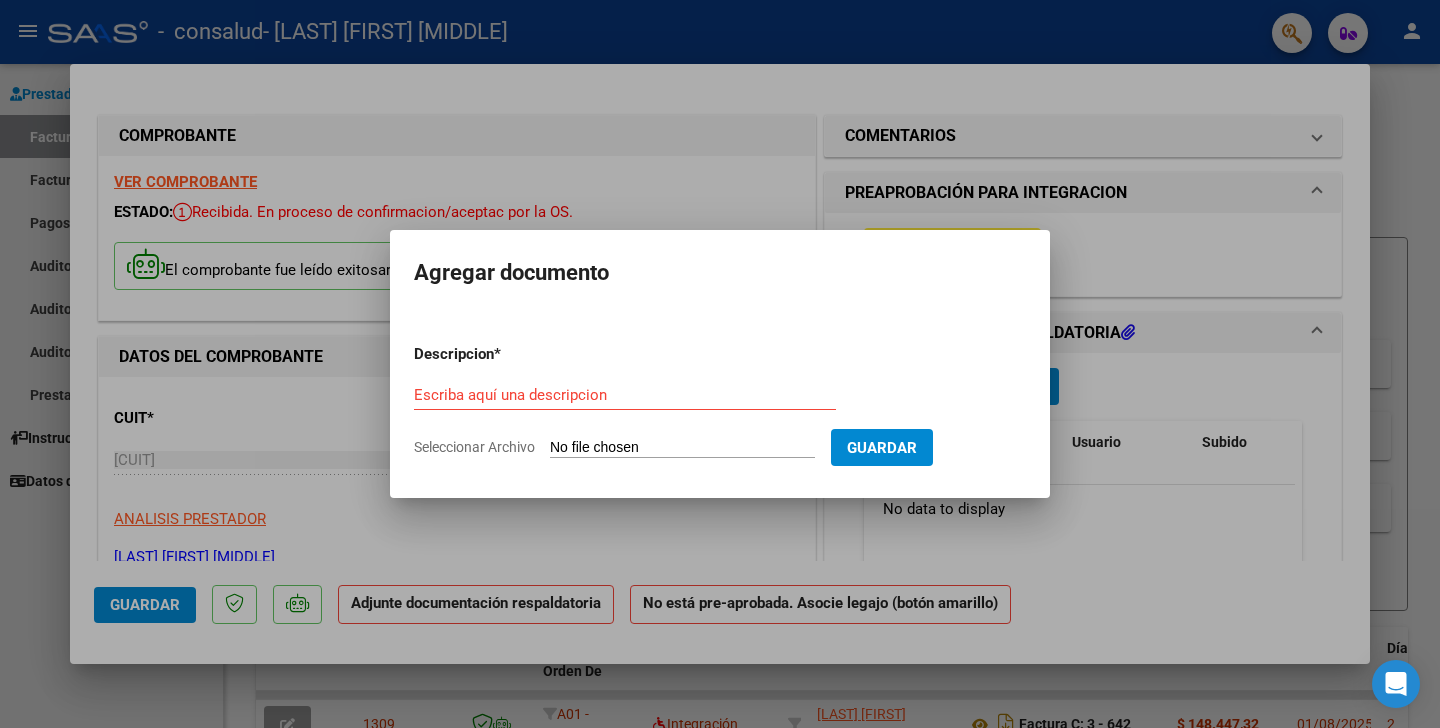 type on "C:\fakepath\[TEXT] - Julio 2025.pdf" 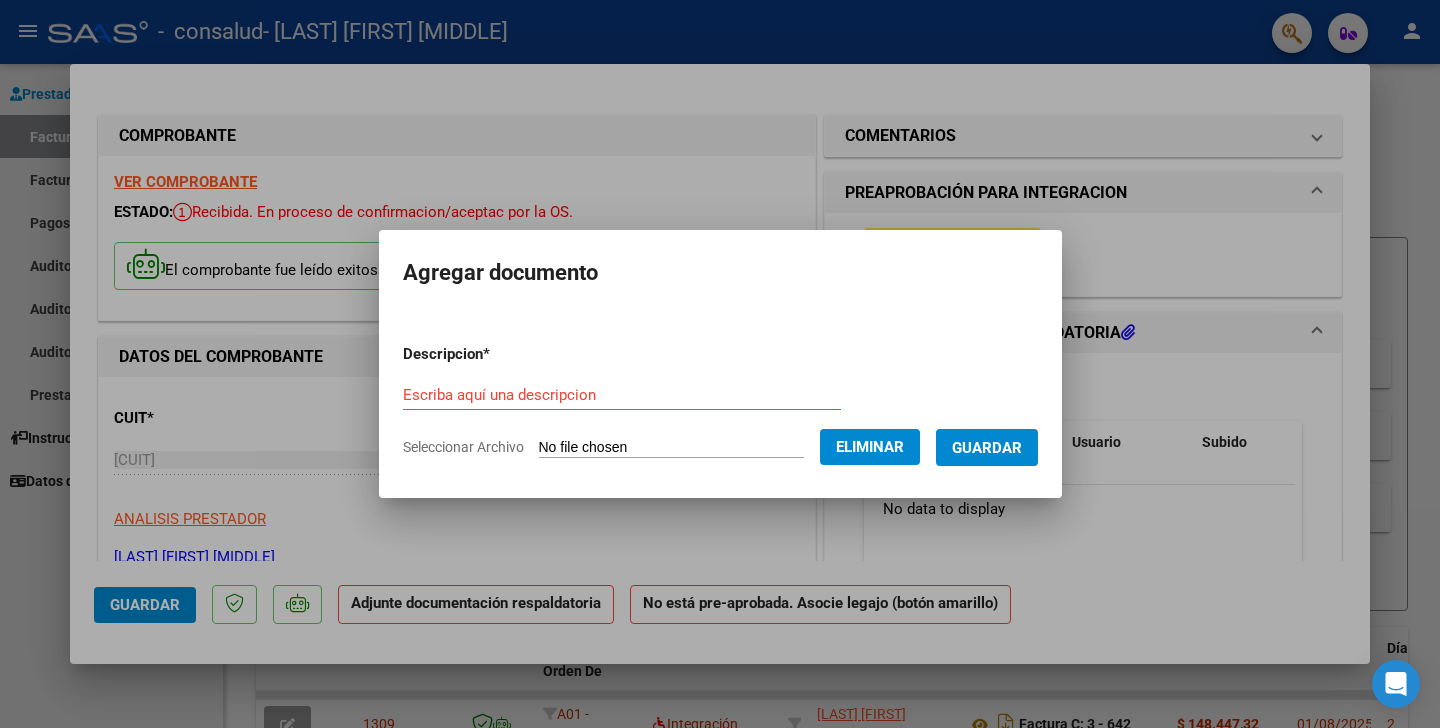 click on "Escriba aquí una descripcion" at bounding box center (622, 395) 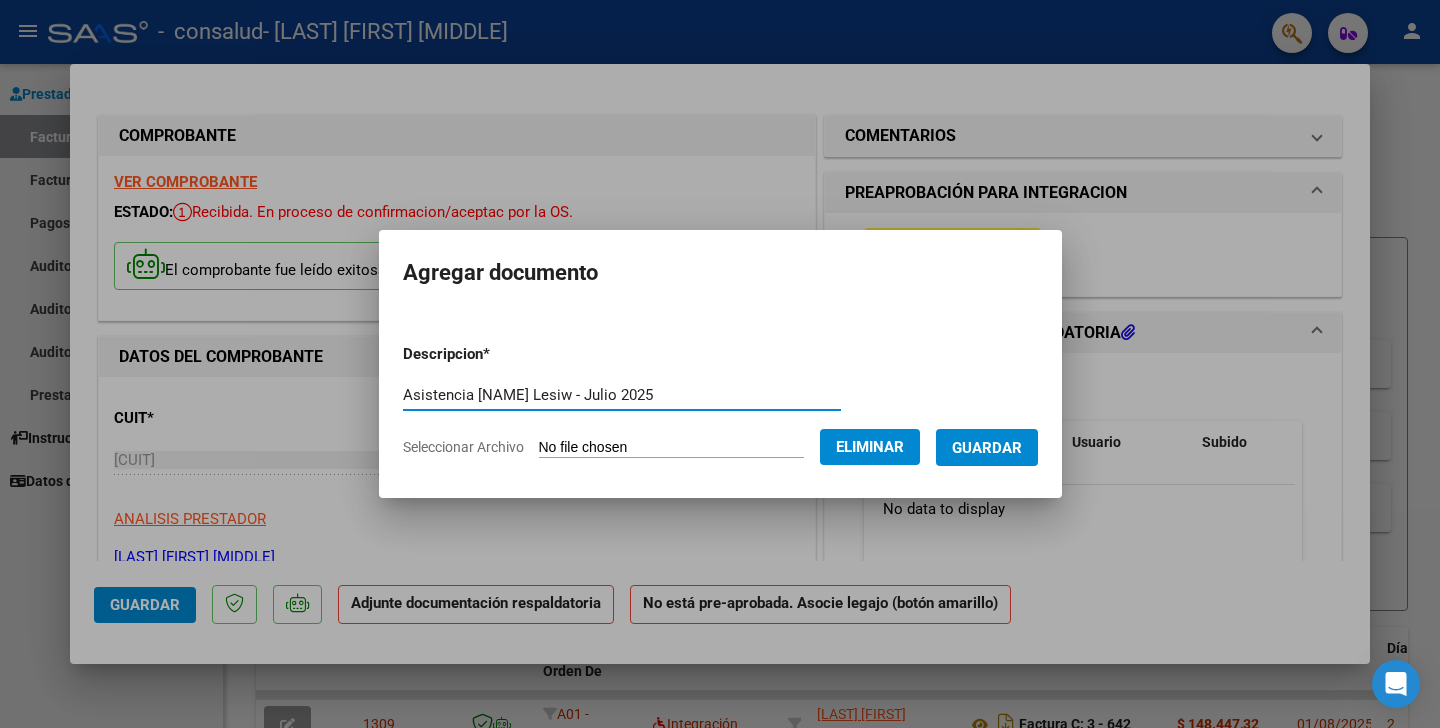 type on "Asistencia [NAME] Lesiw - Julio 2025" 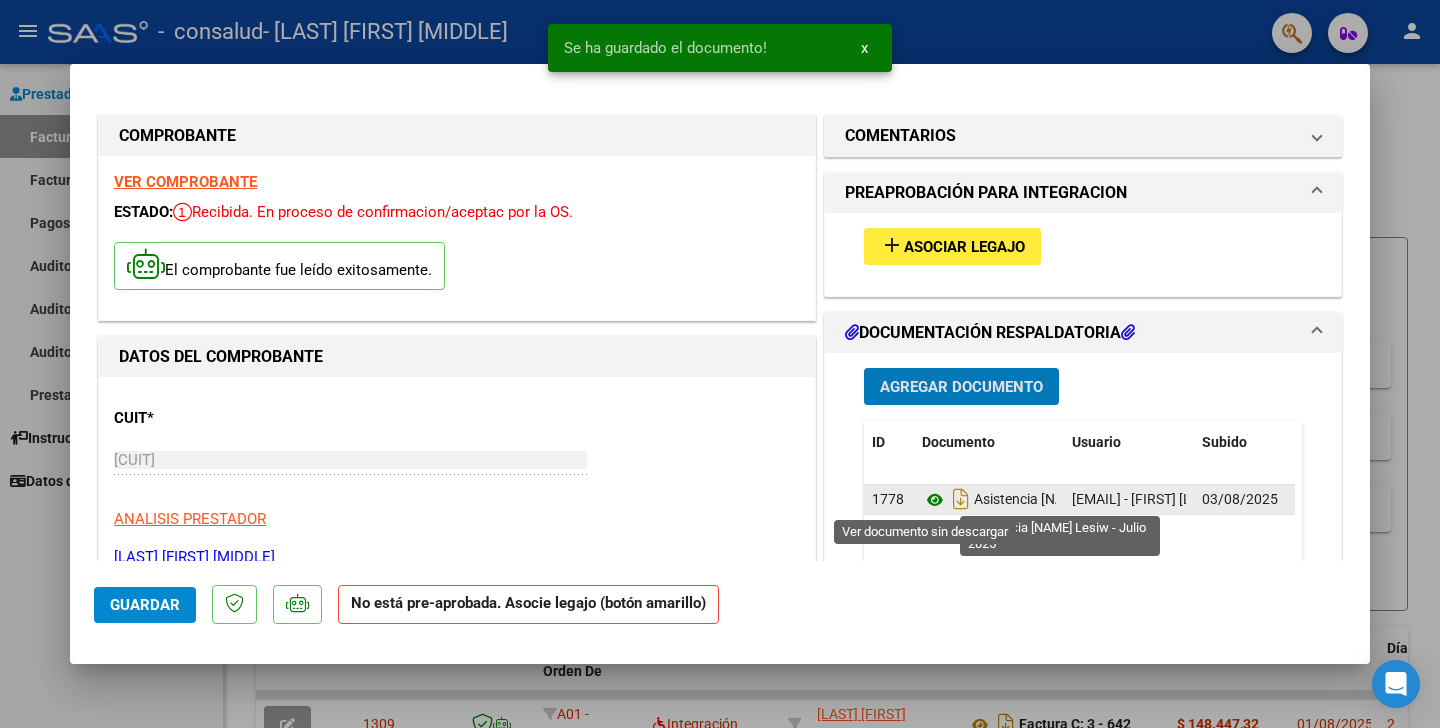 click 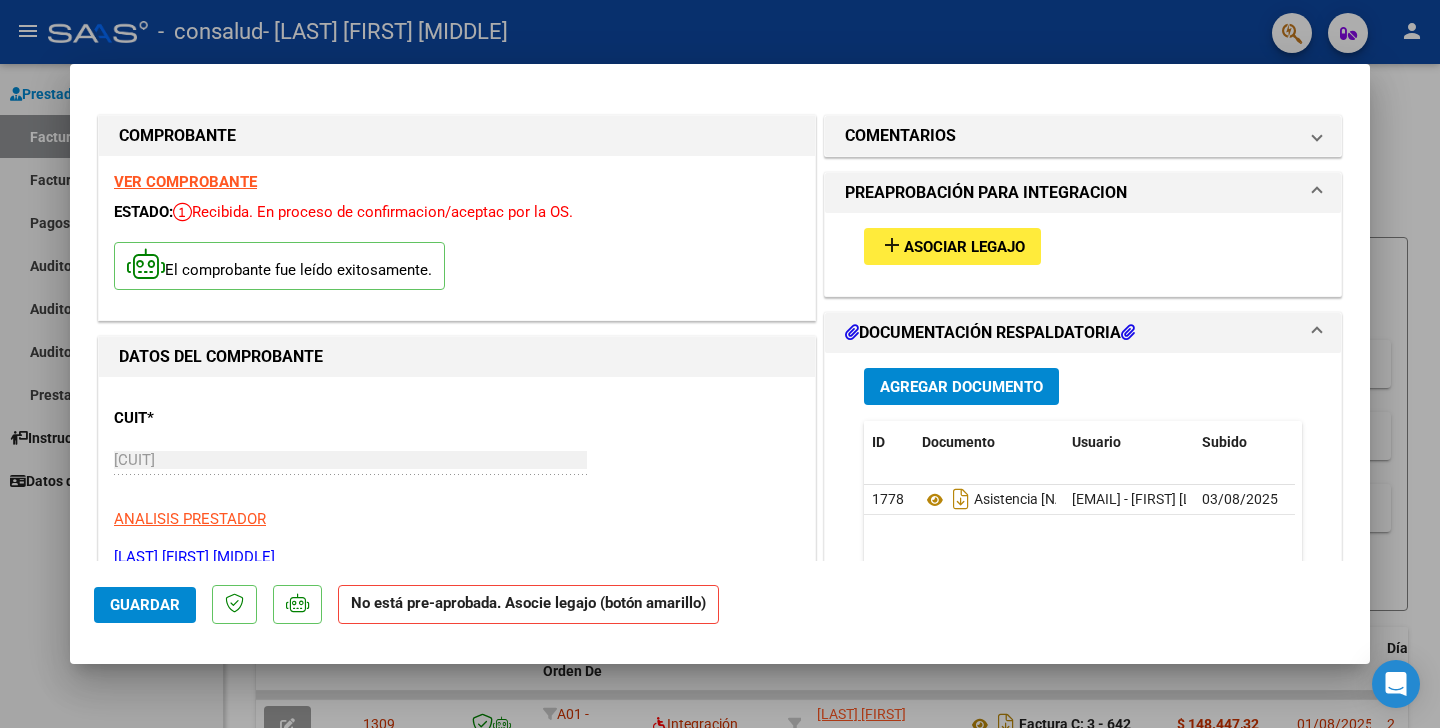 click on "Guardar" 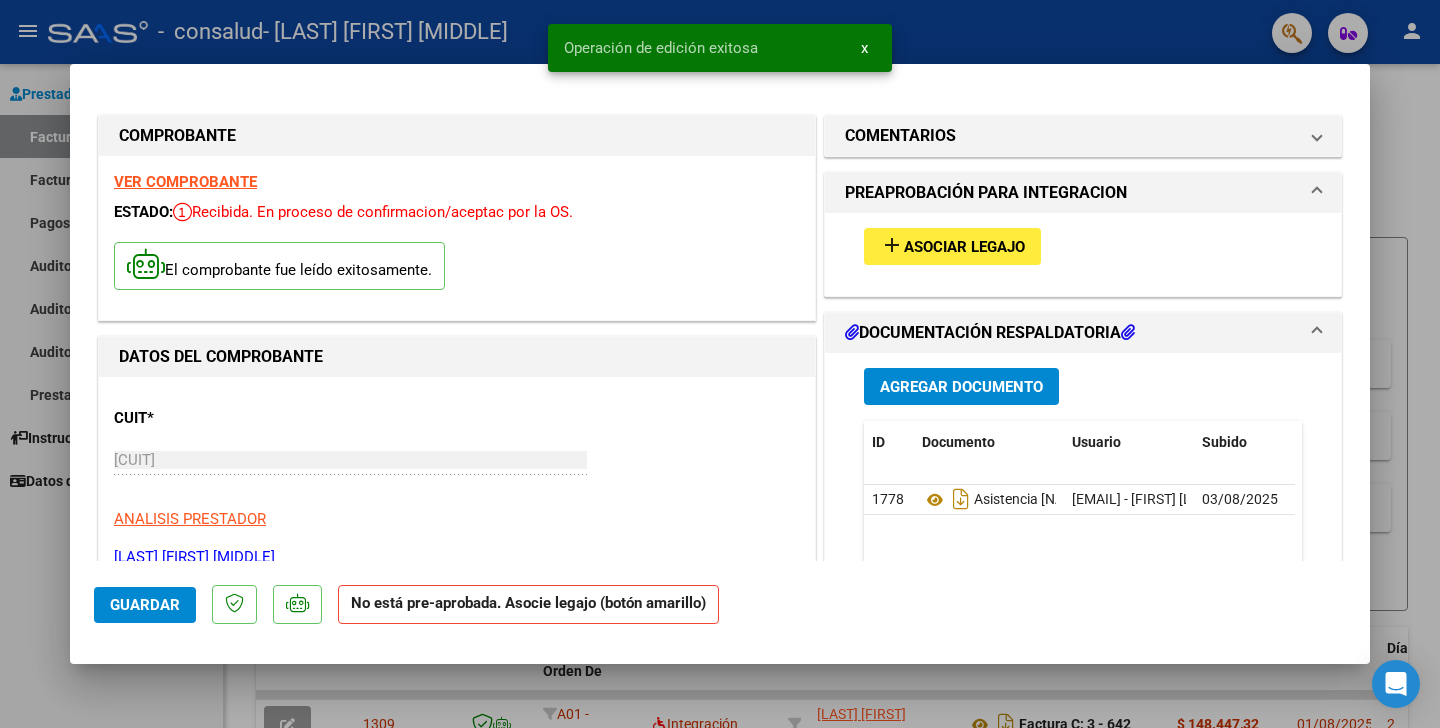 click on "x" at bounding box center [864, 48] 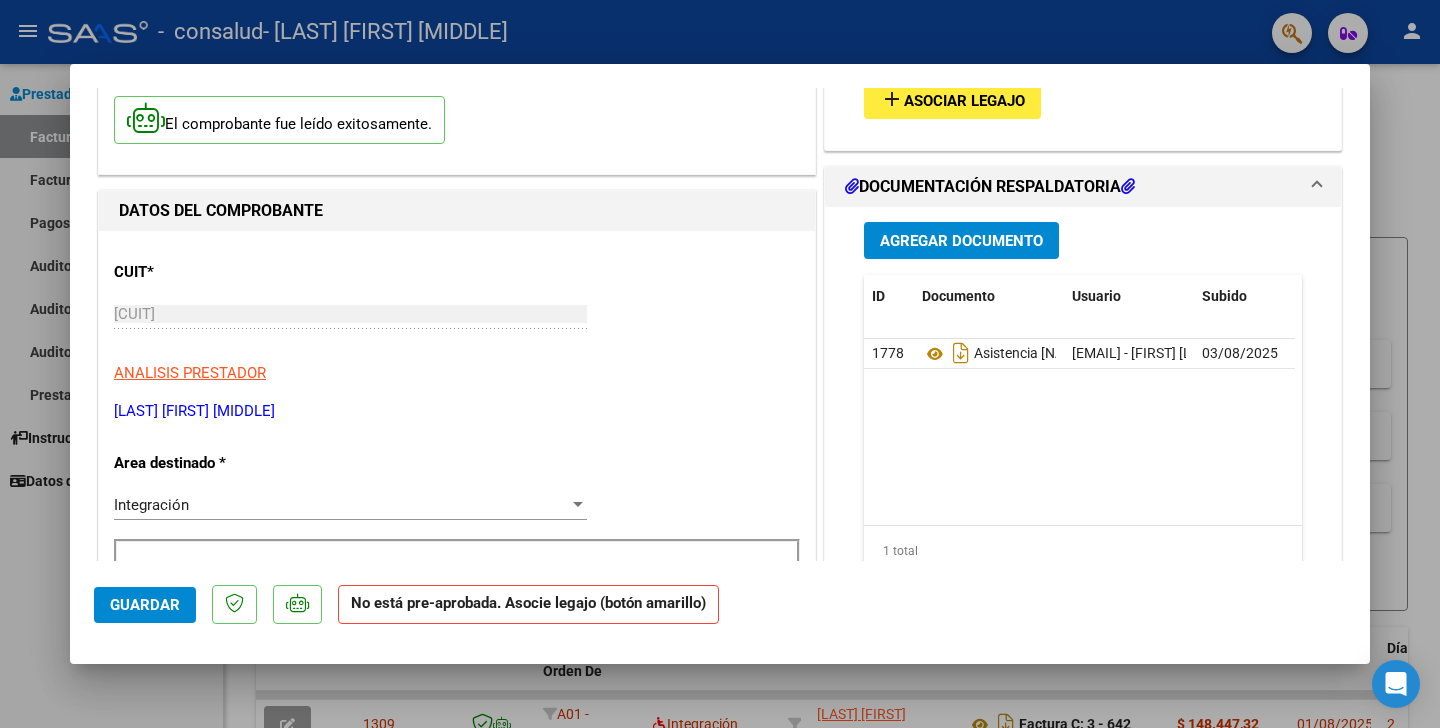 scroll, scrollTop: 0, scrollLeft: 0, axis: both 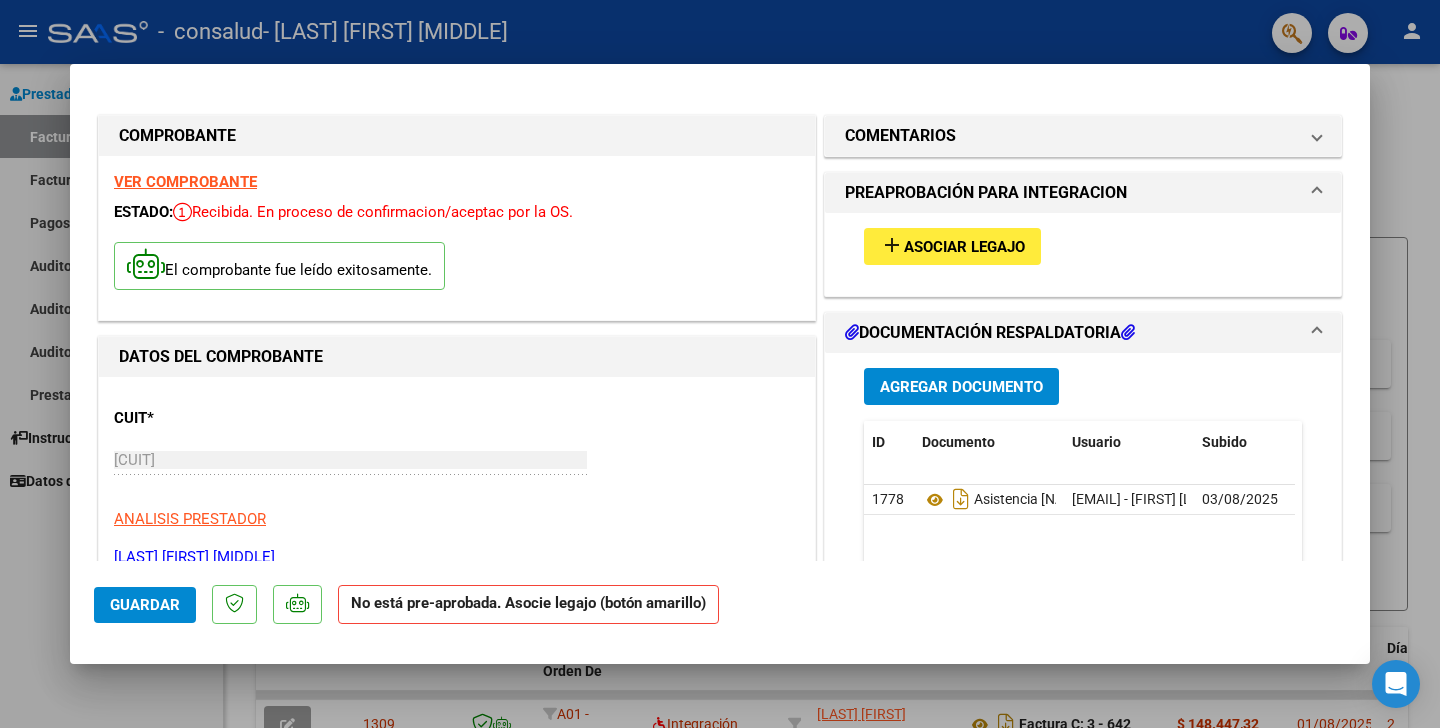 click at bounding box center [720, 364] 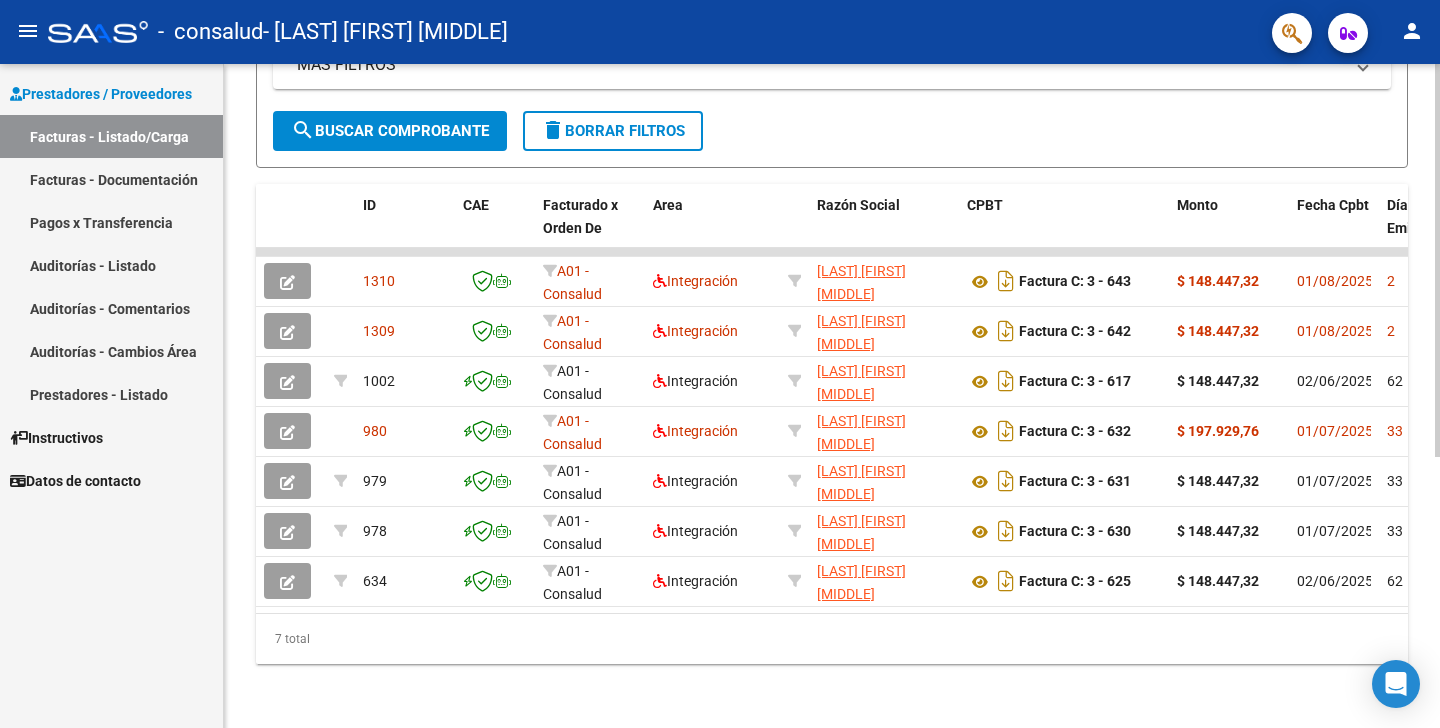 scroll, scrollTop: 458, scrollLeft: 0, axis: vertical 